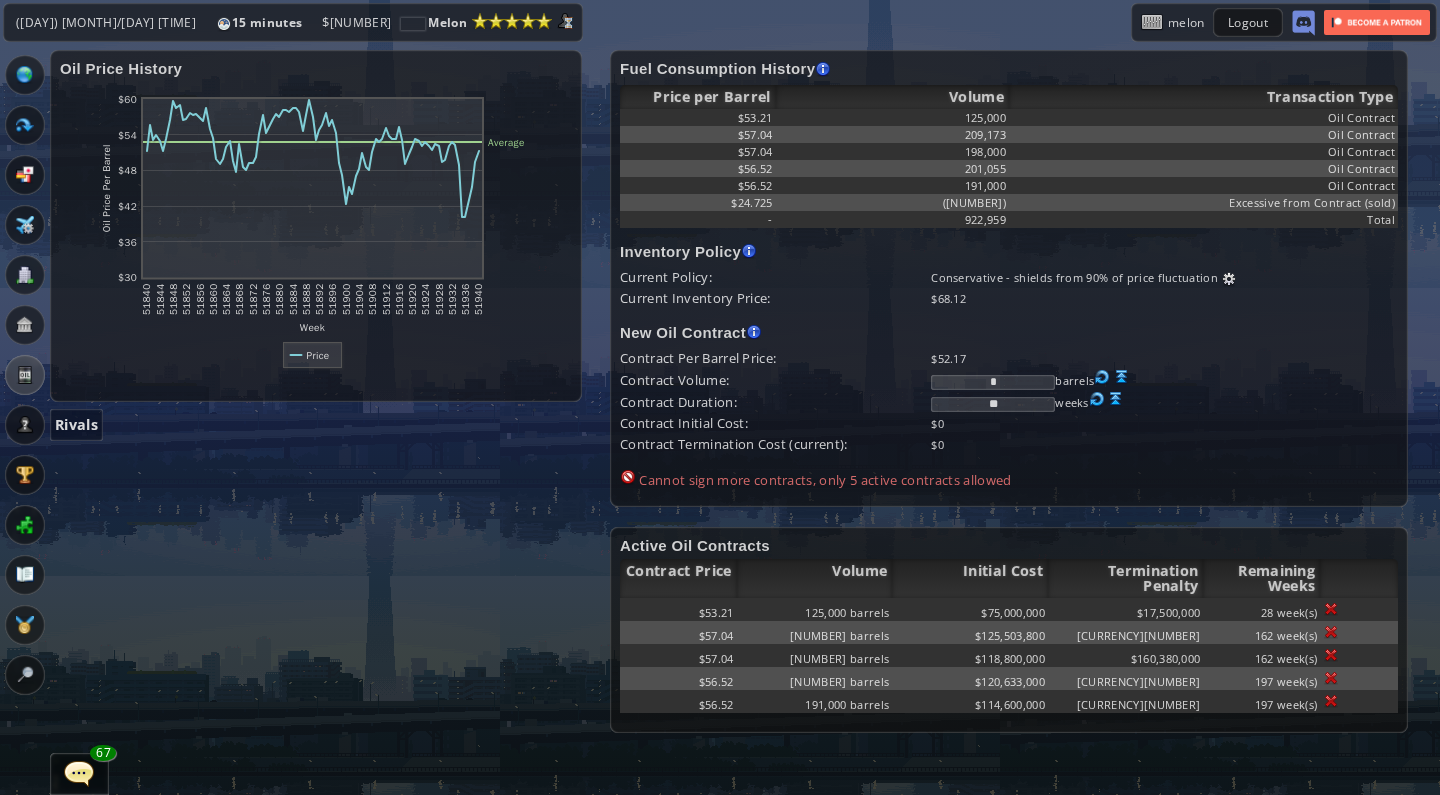scroll, scrollTop: 0, scrollLeft: 0, axis: both 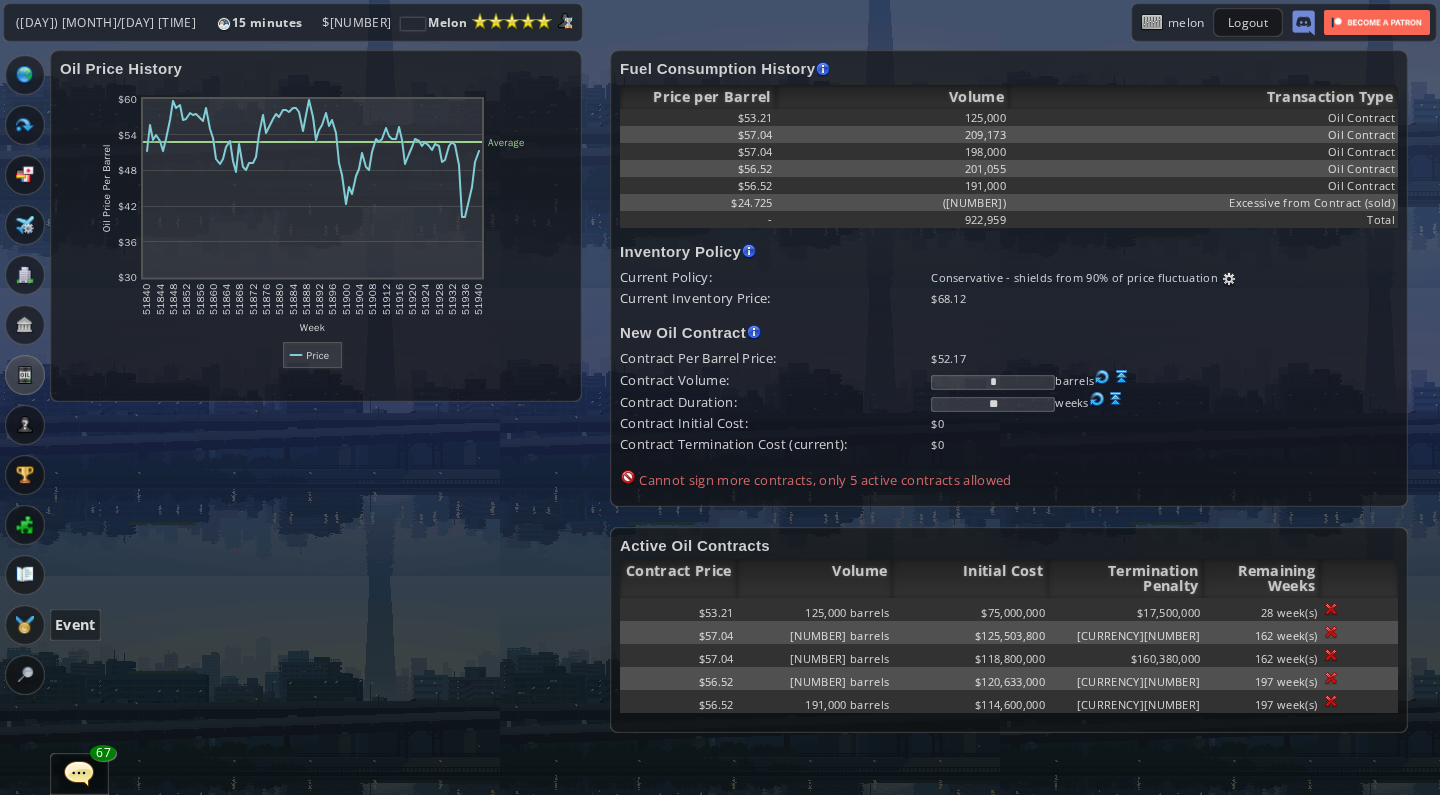 click at bounding box center (25, 625) 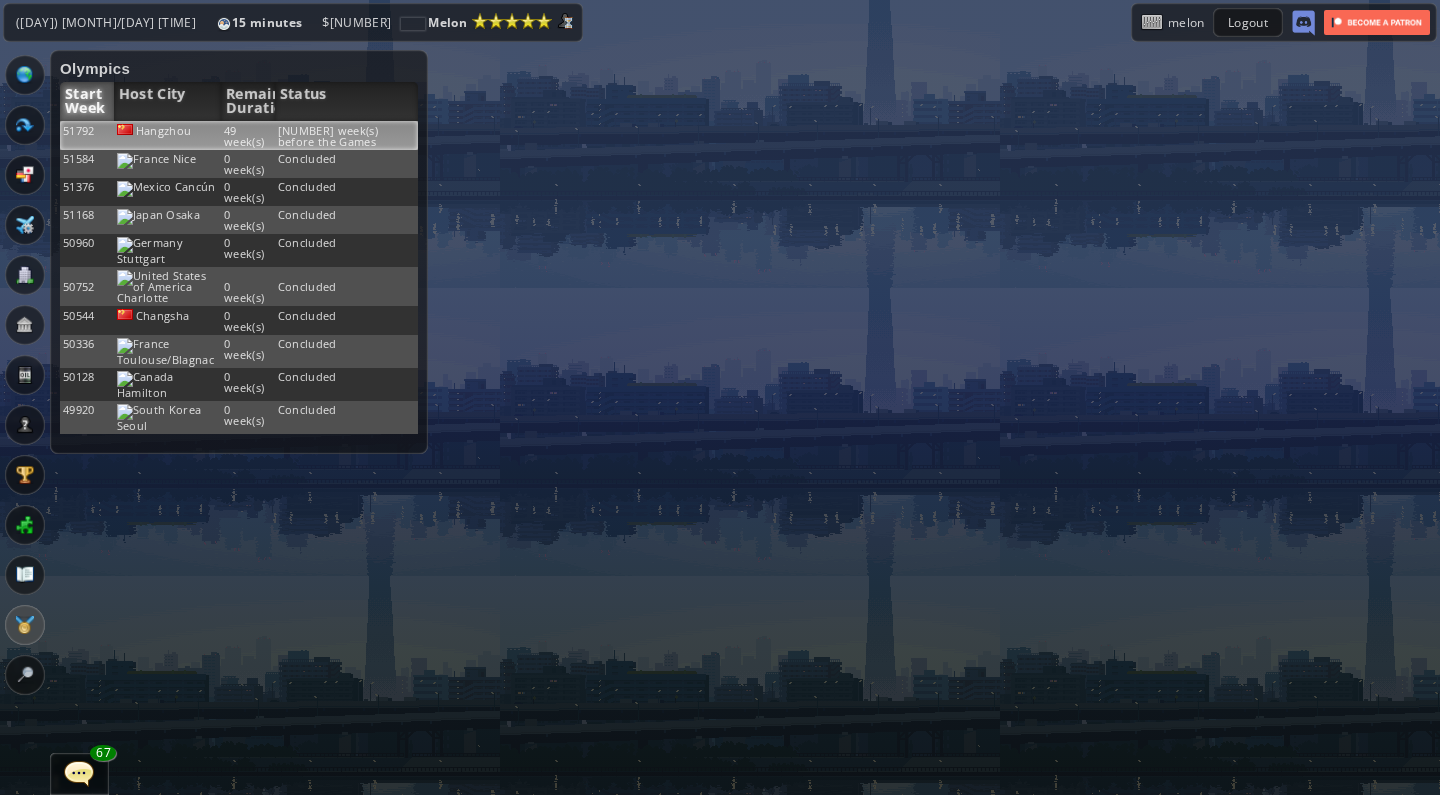click on "[NUMBER] week(s) before the Games" at bounding box center (346, 135) 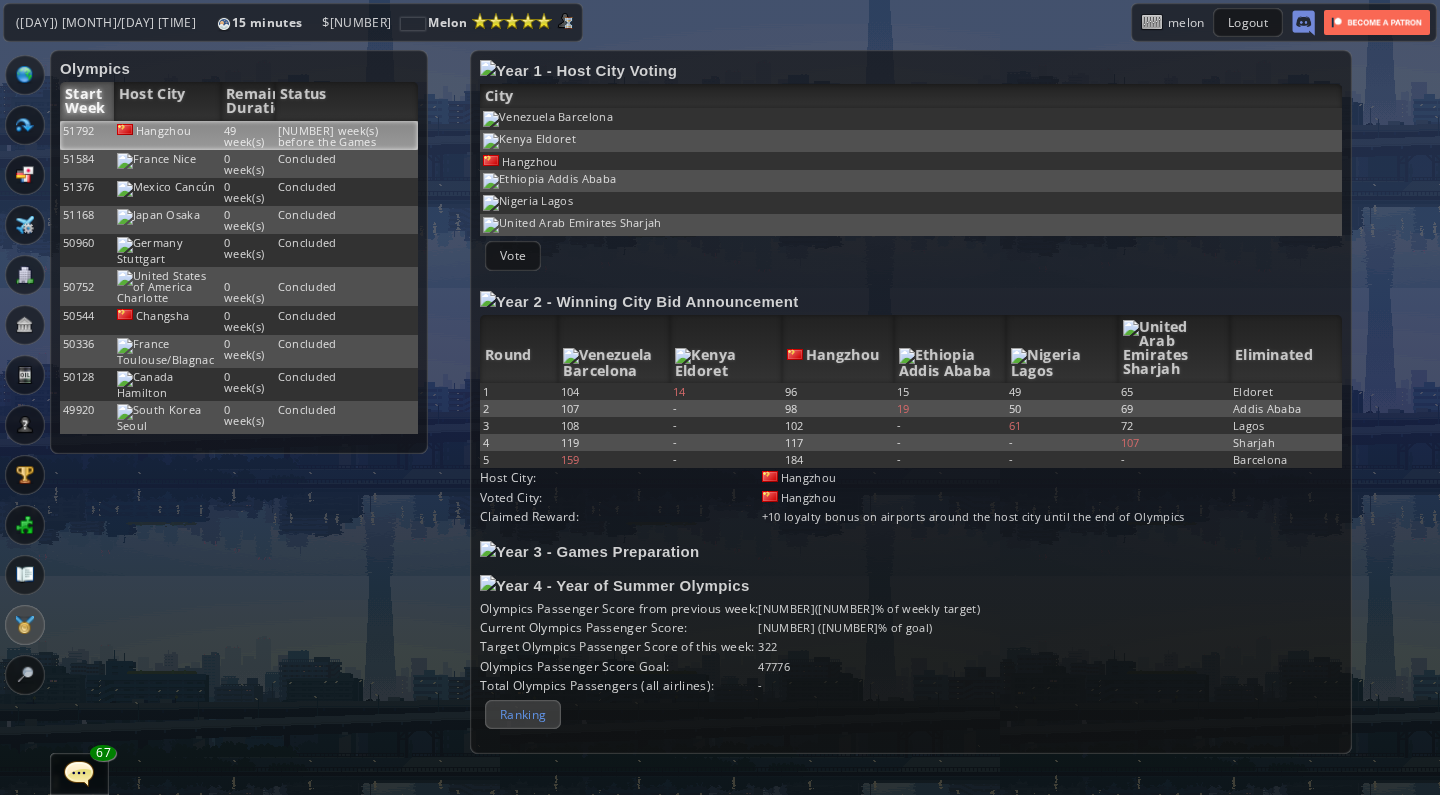 click on "Ranking" at bounding box center (523, 714) 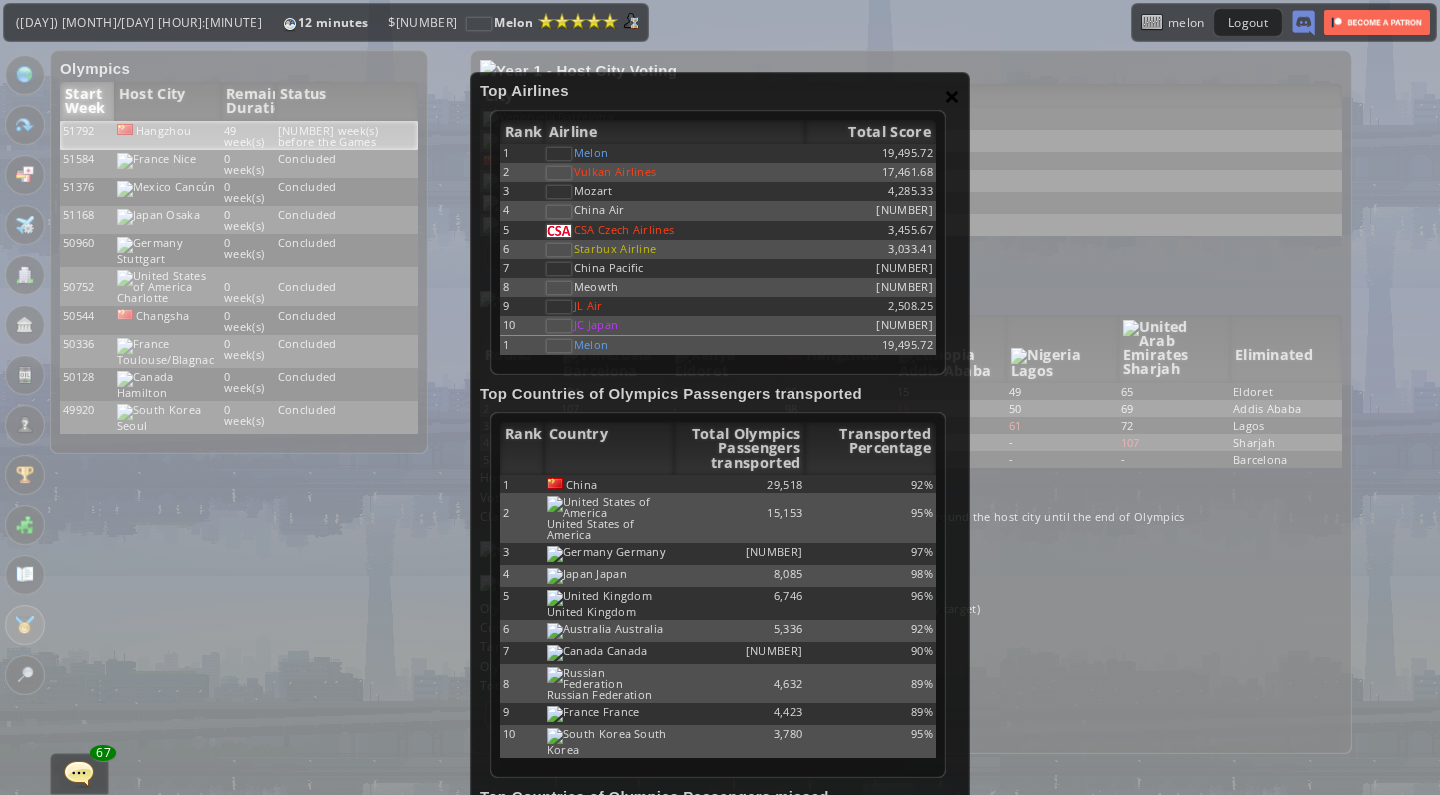 click on "×" at bounding box center (952, 96) 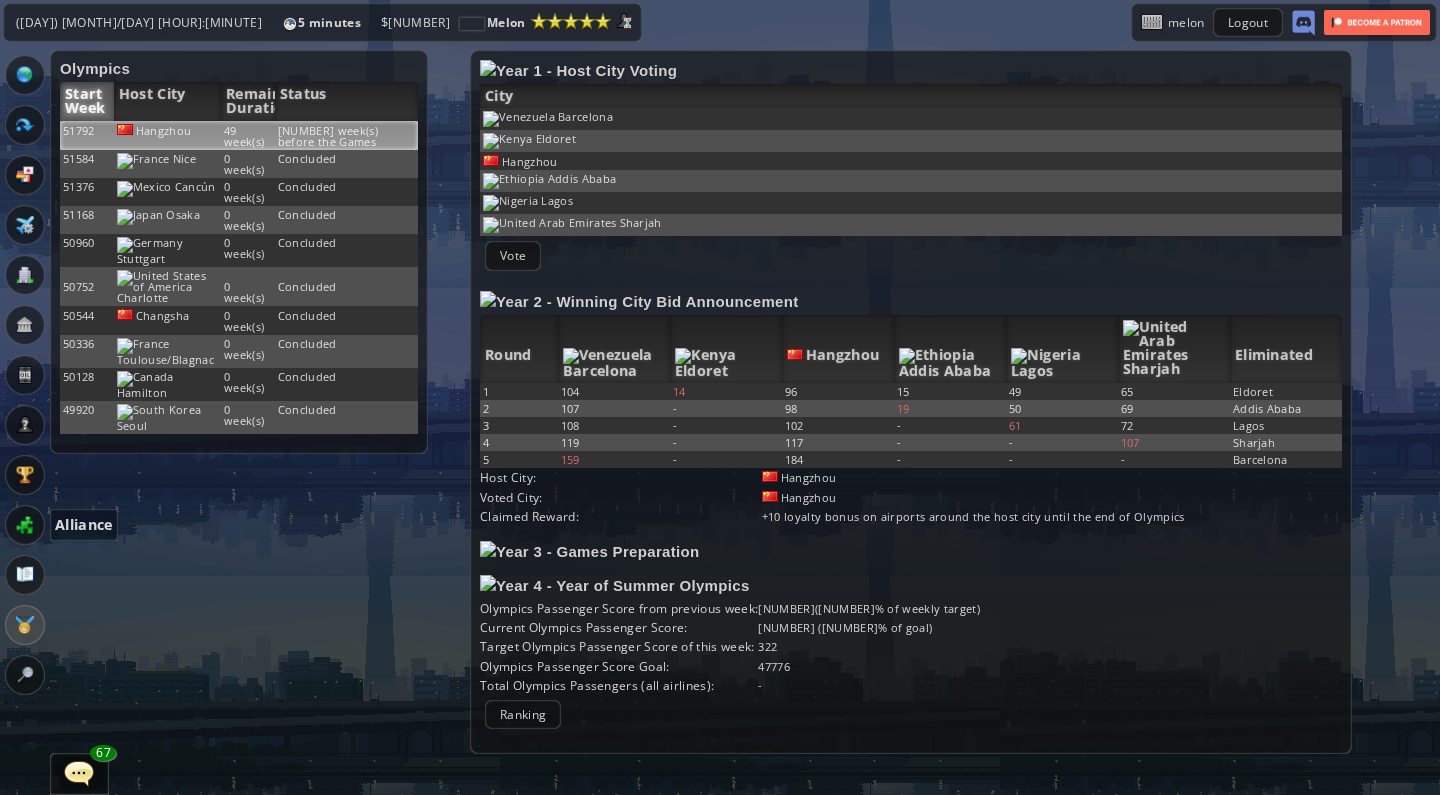 click at bounding box center (25, 525) 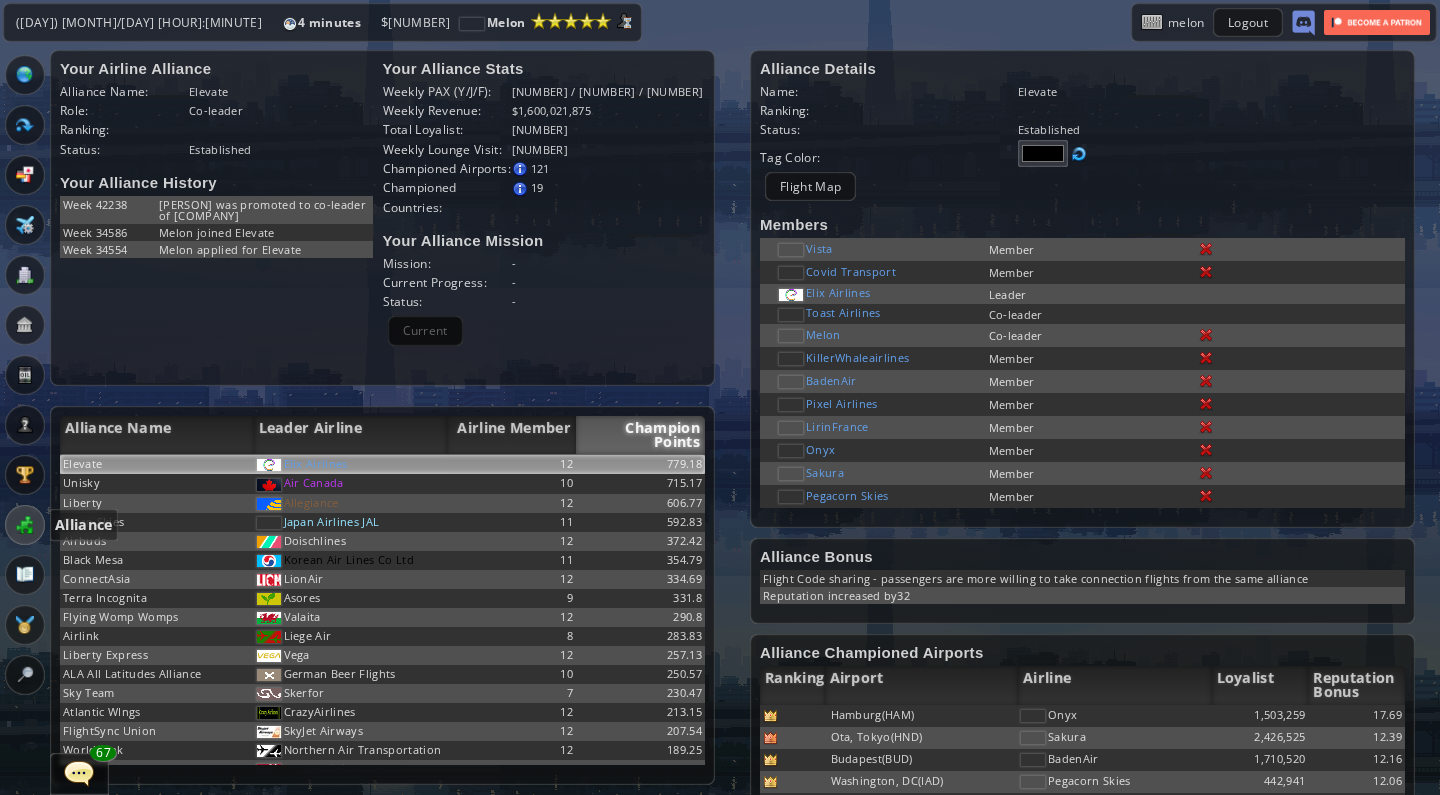 scroll, scrollTop: 57, scrollLeft: 0, axis: vertical 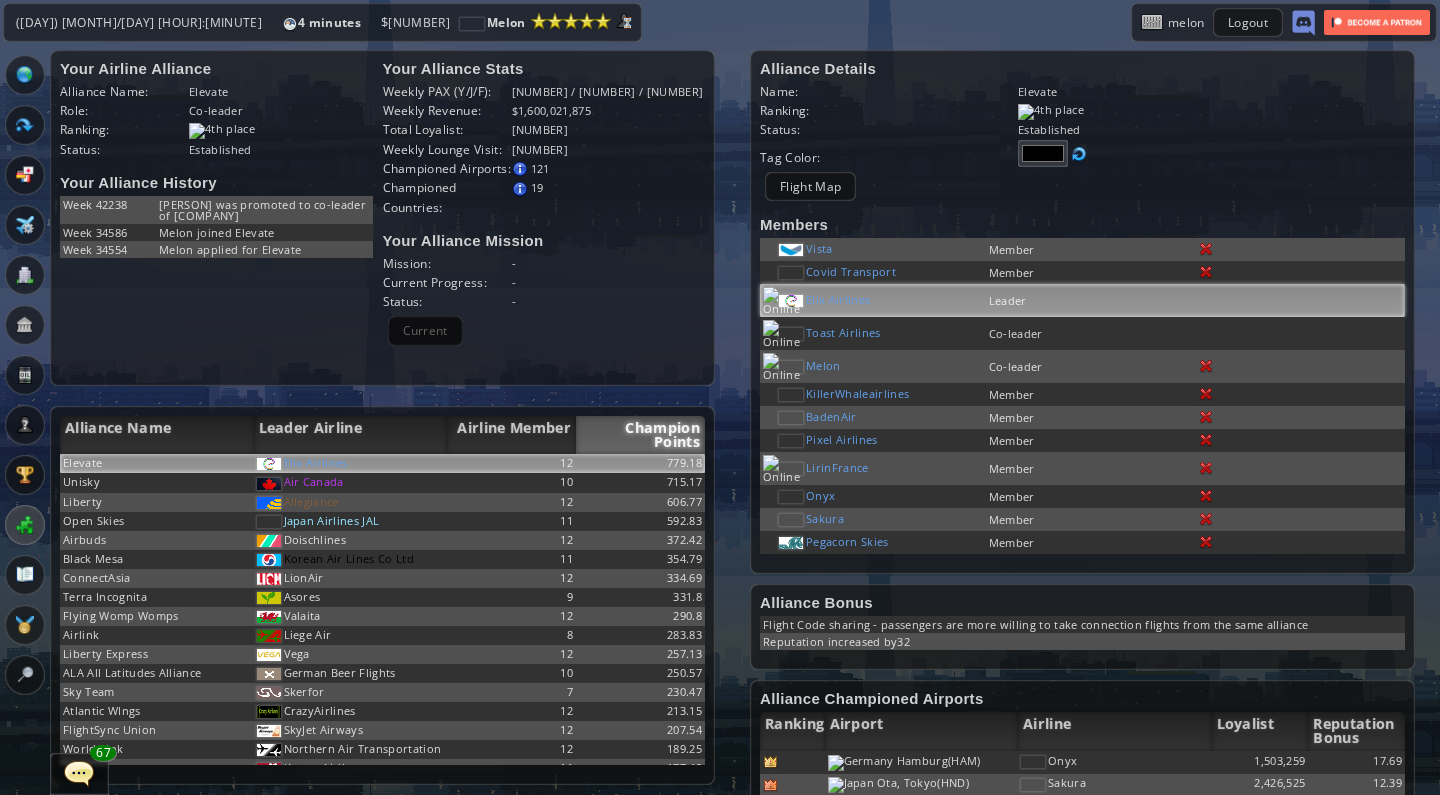 click on "Elix Airlines" at bounding box center [881, 249] 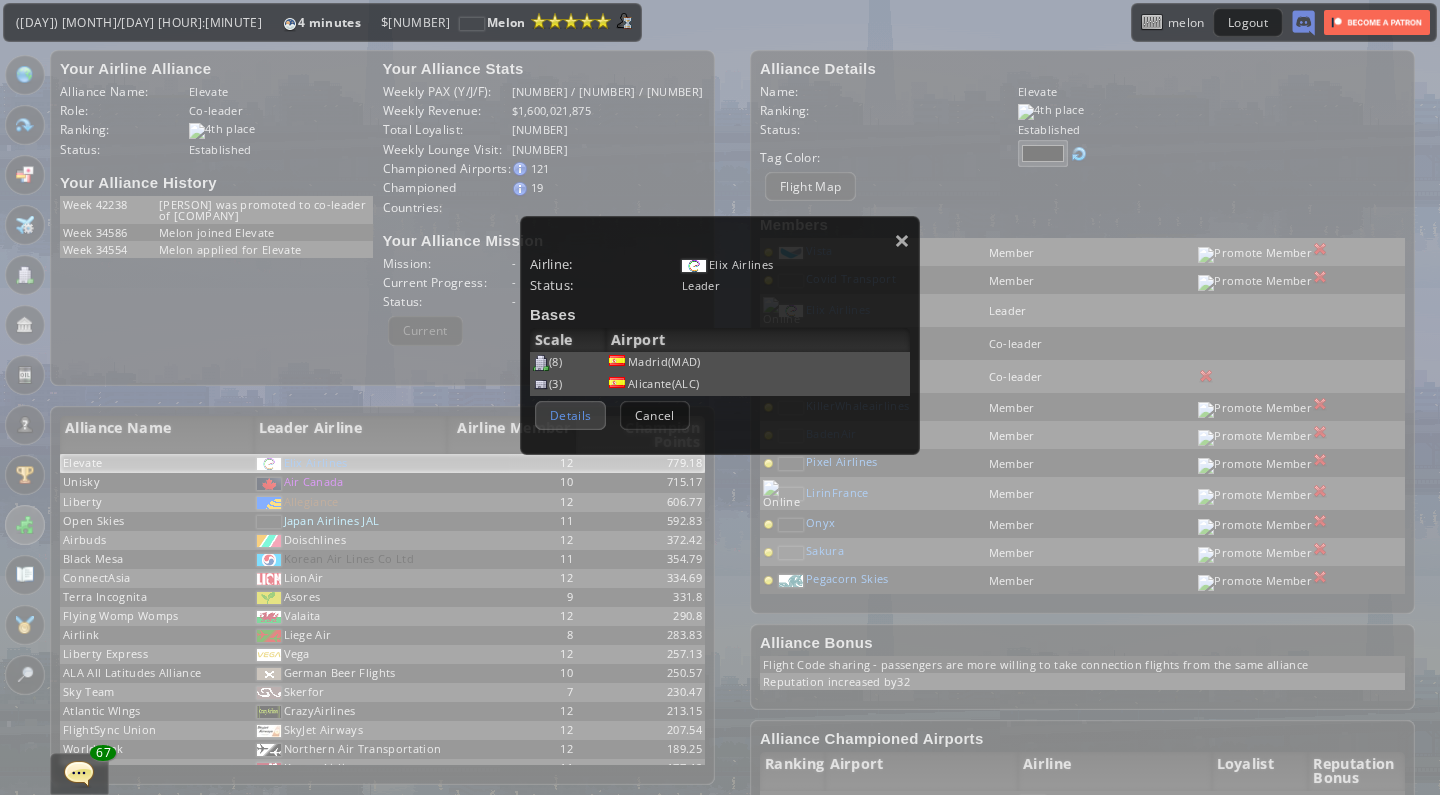 click on "Details" at bounding box center (570, 415) 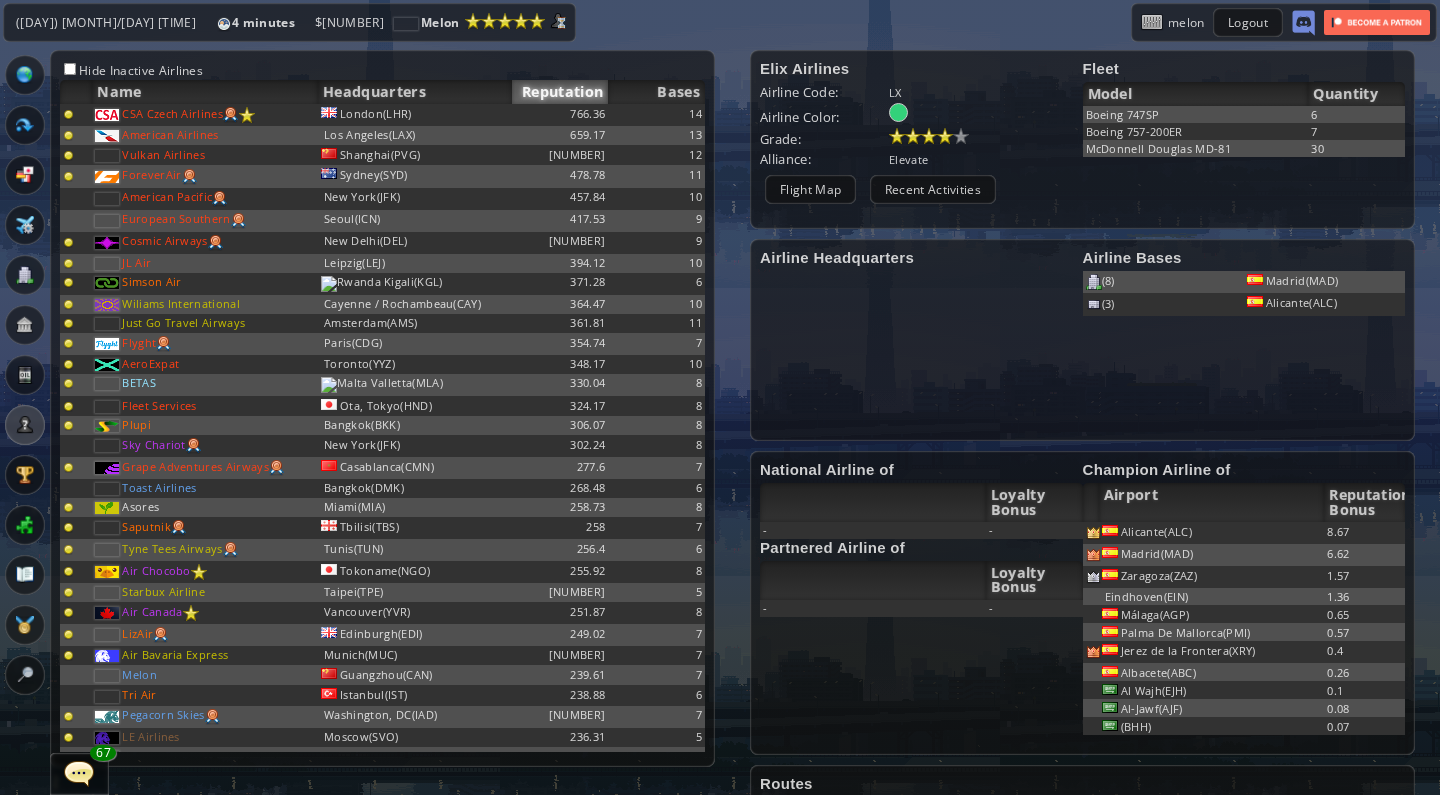 scroll, scrollTop: 1986, scrollLeft: 0, axis: vertical 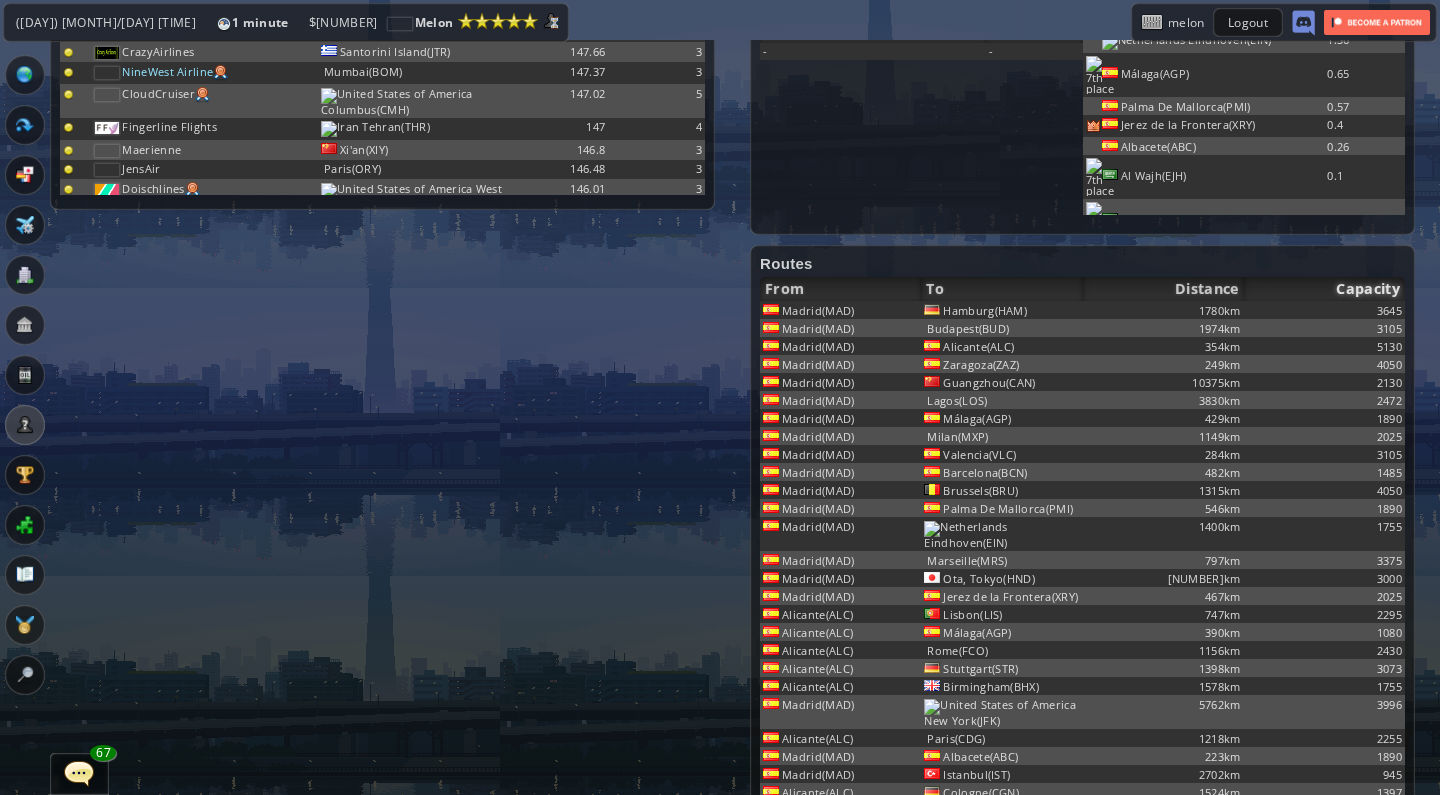 click on "Capacity" at bounding box center (1324, 289) 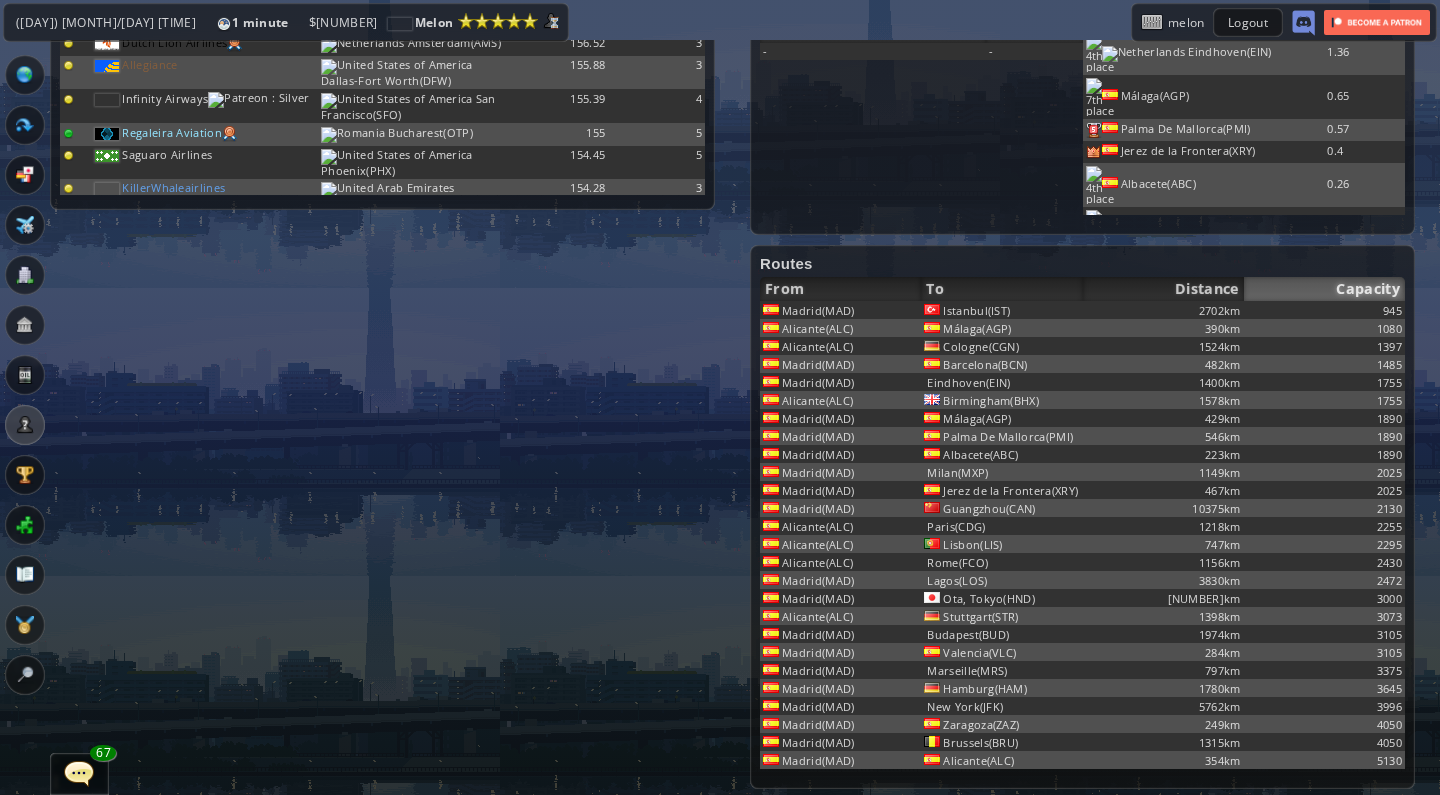 click on "Capacity" at bounding box center (1324, 289) 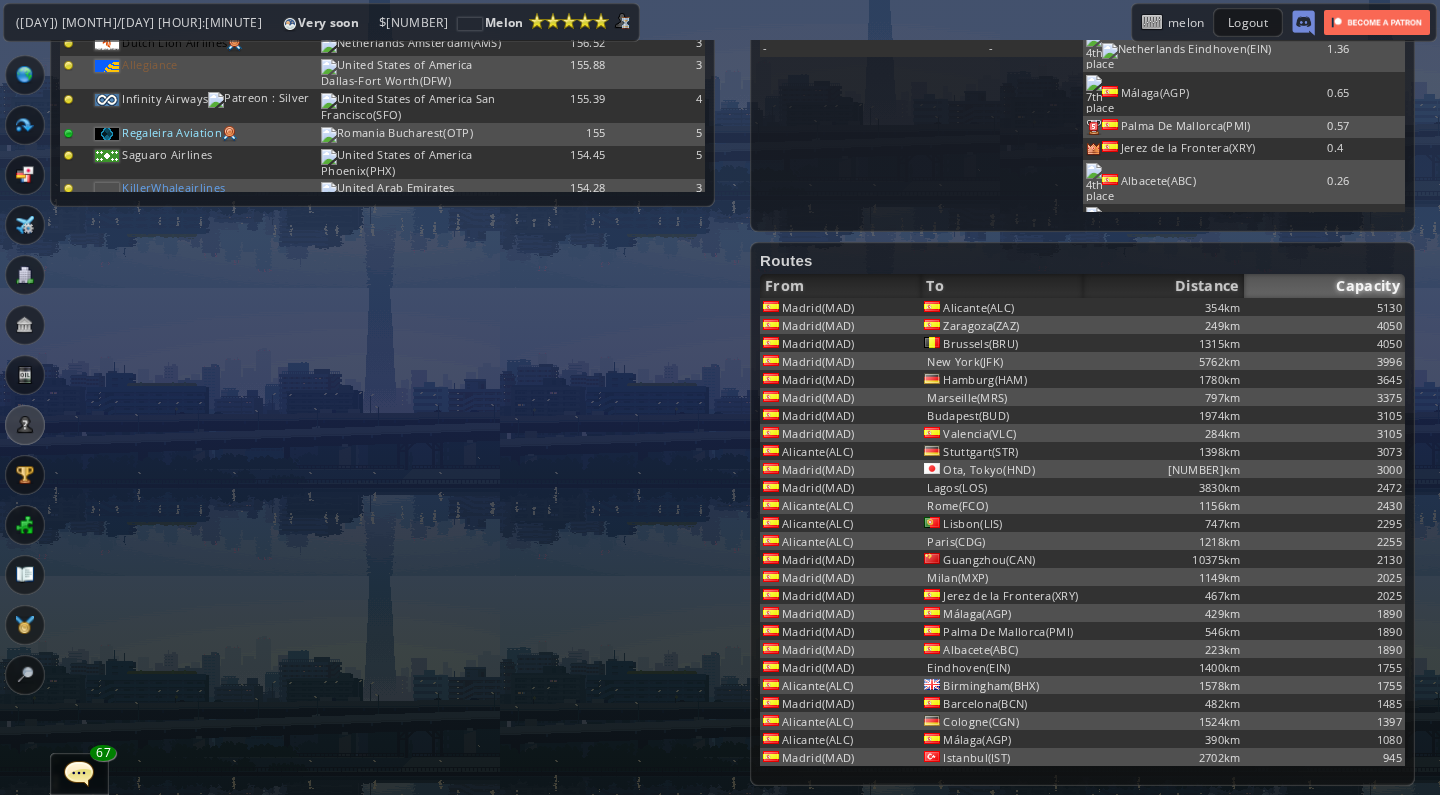 scroll, scrollTop: 557, scrollLeft: 0, axis: vertical 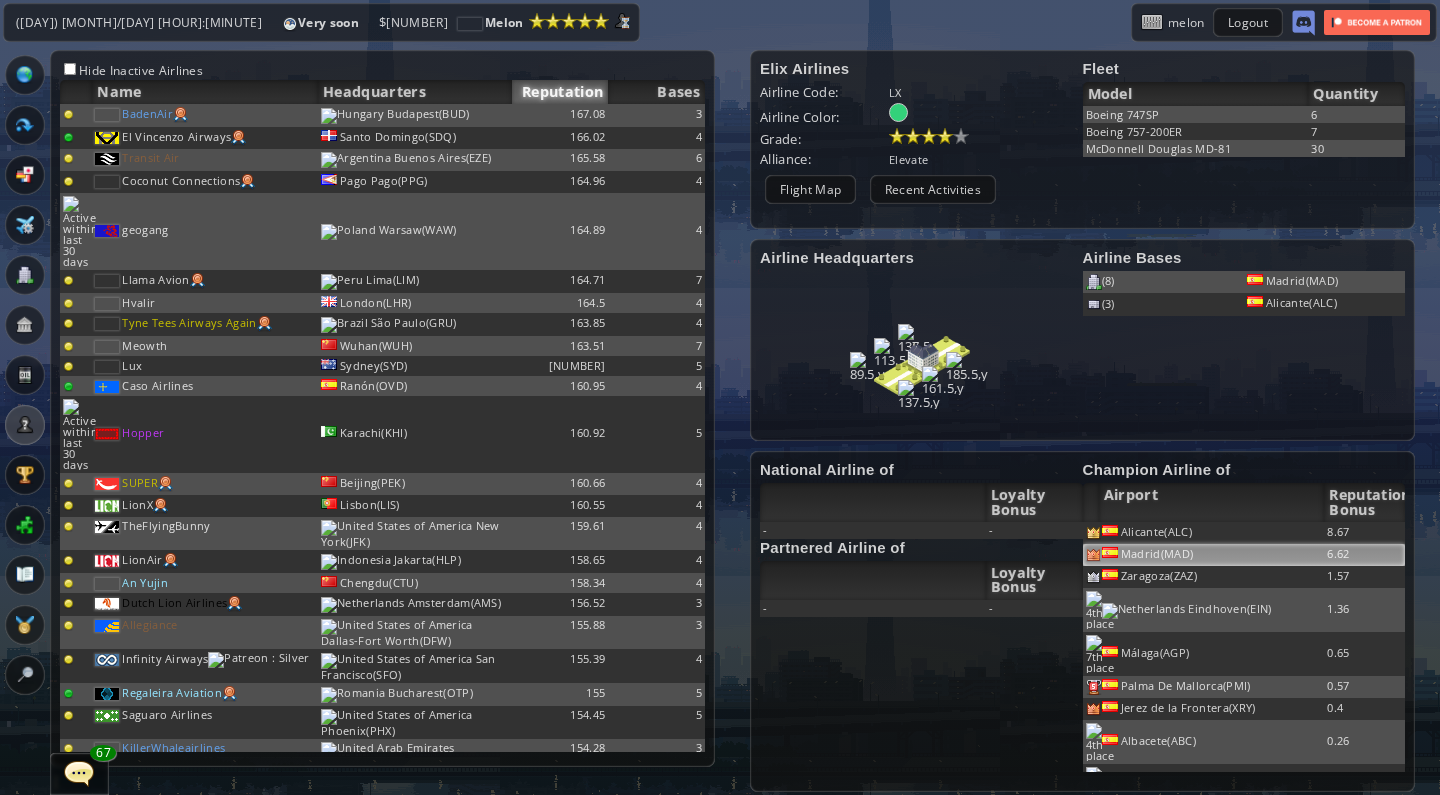 click on "Madrid(MAD)" at bounding box center (1212, 533) 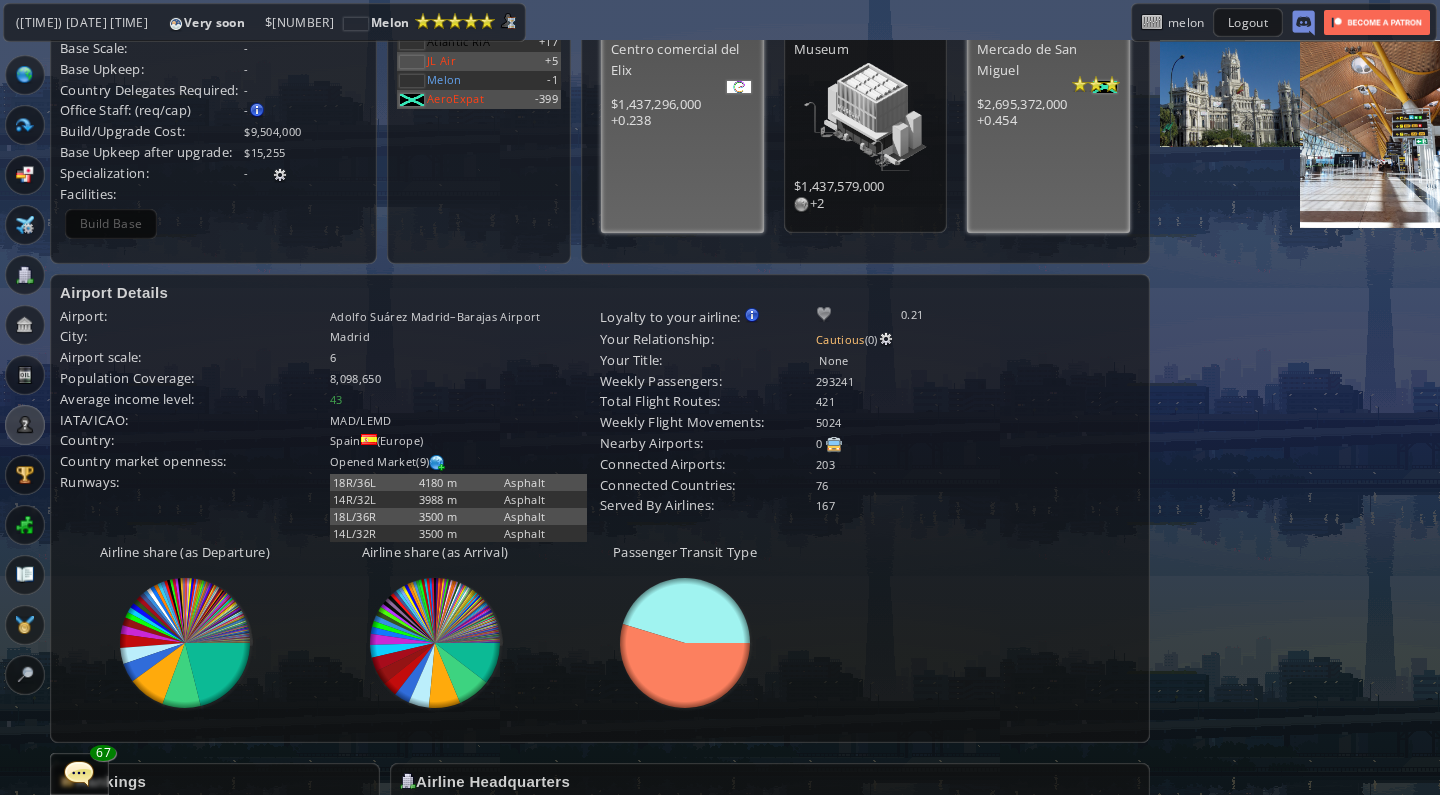scroll, scrollTop: 280, scrollLeft: 0, axis: vertical 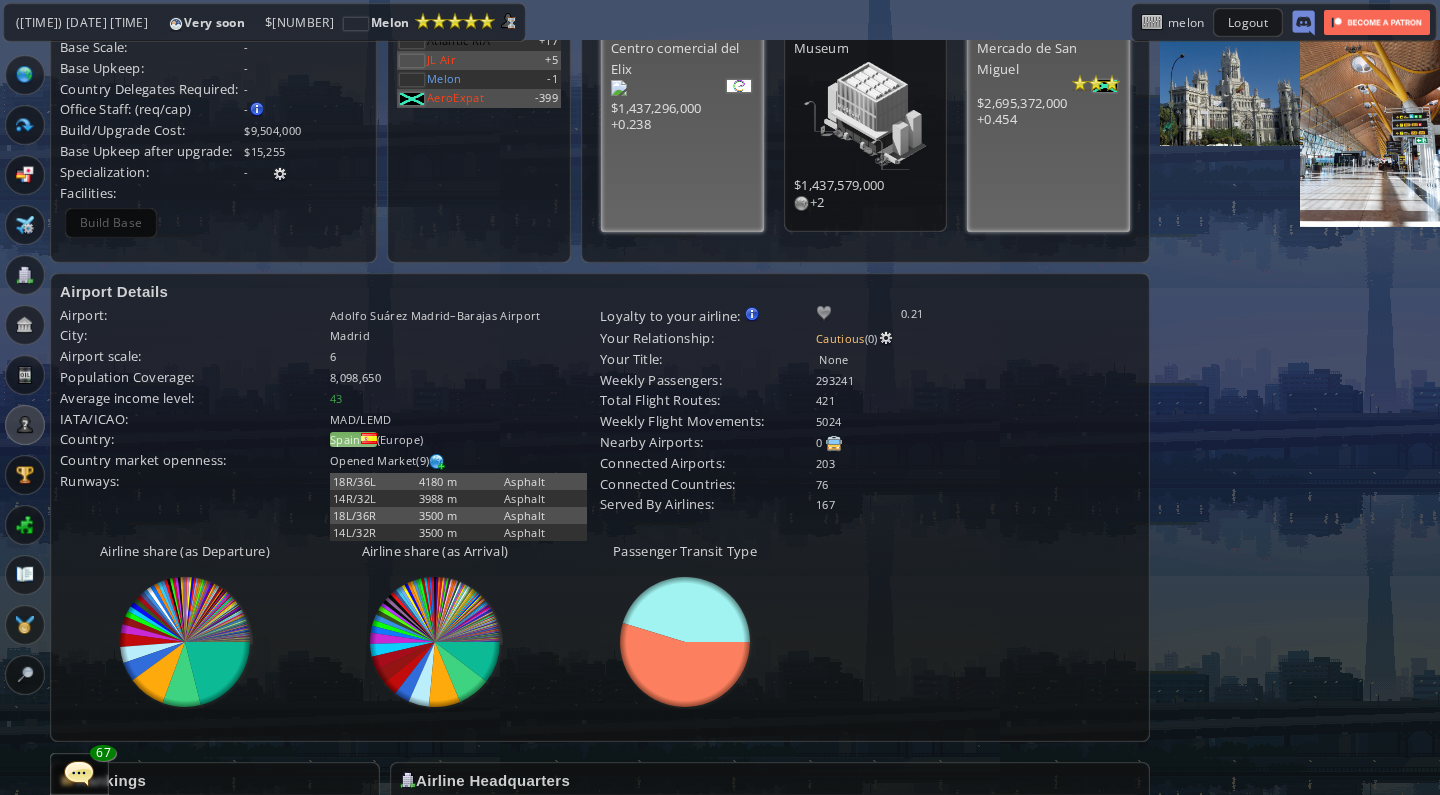 click on "Spain" at bounding box center (345, 439) 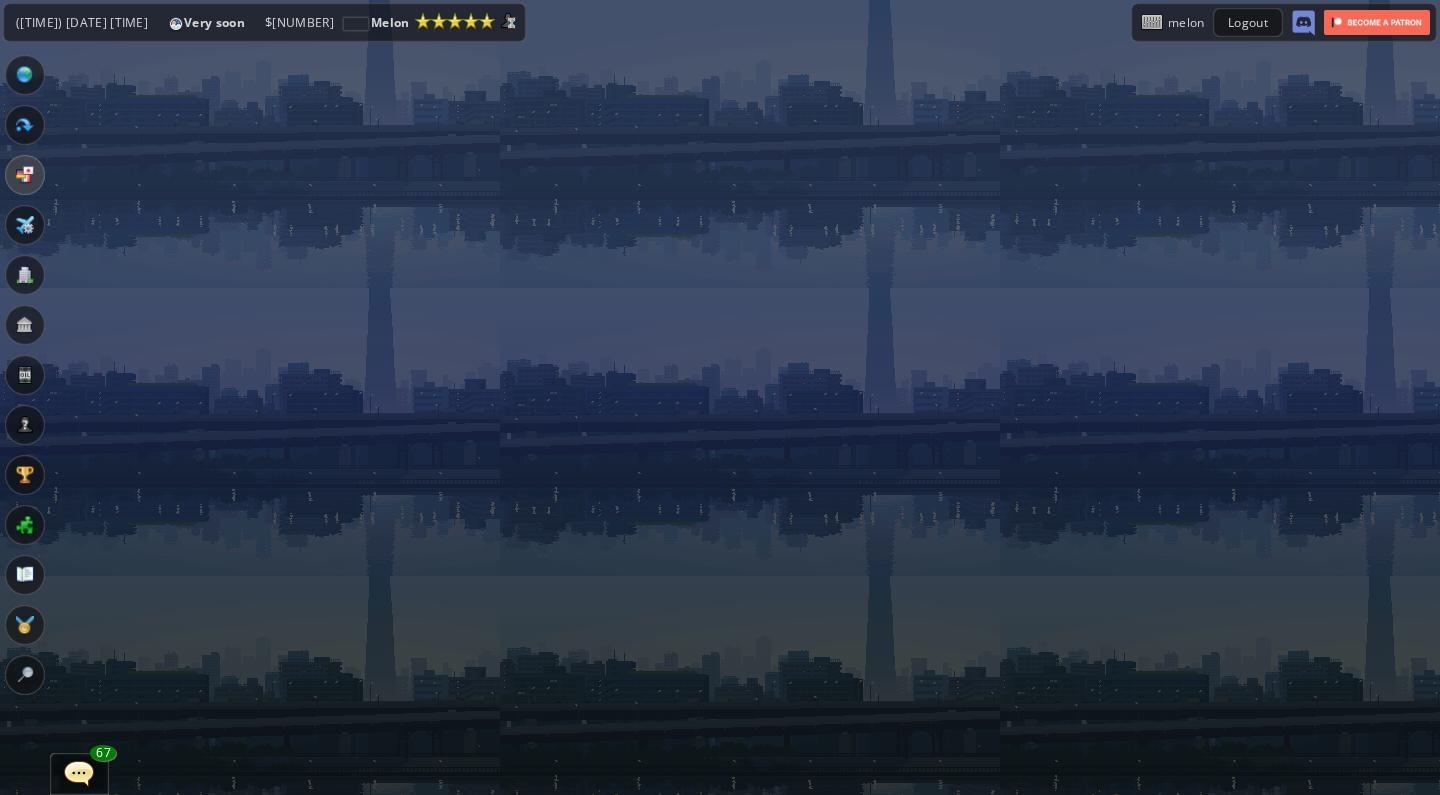 scroll, scrollTop: 0, scrollLeft: 0, axis: both 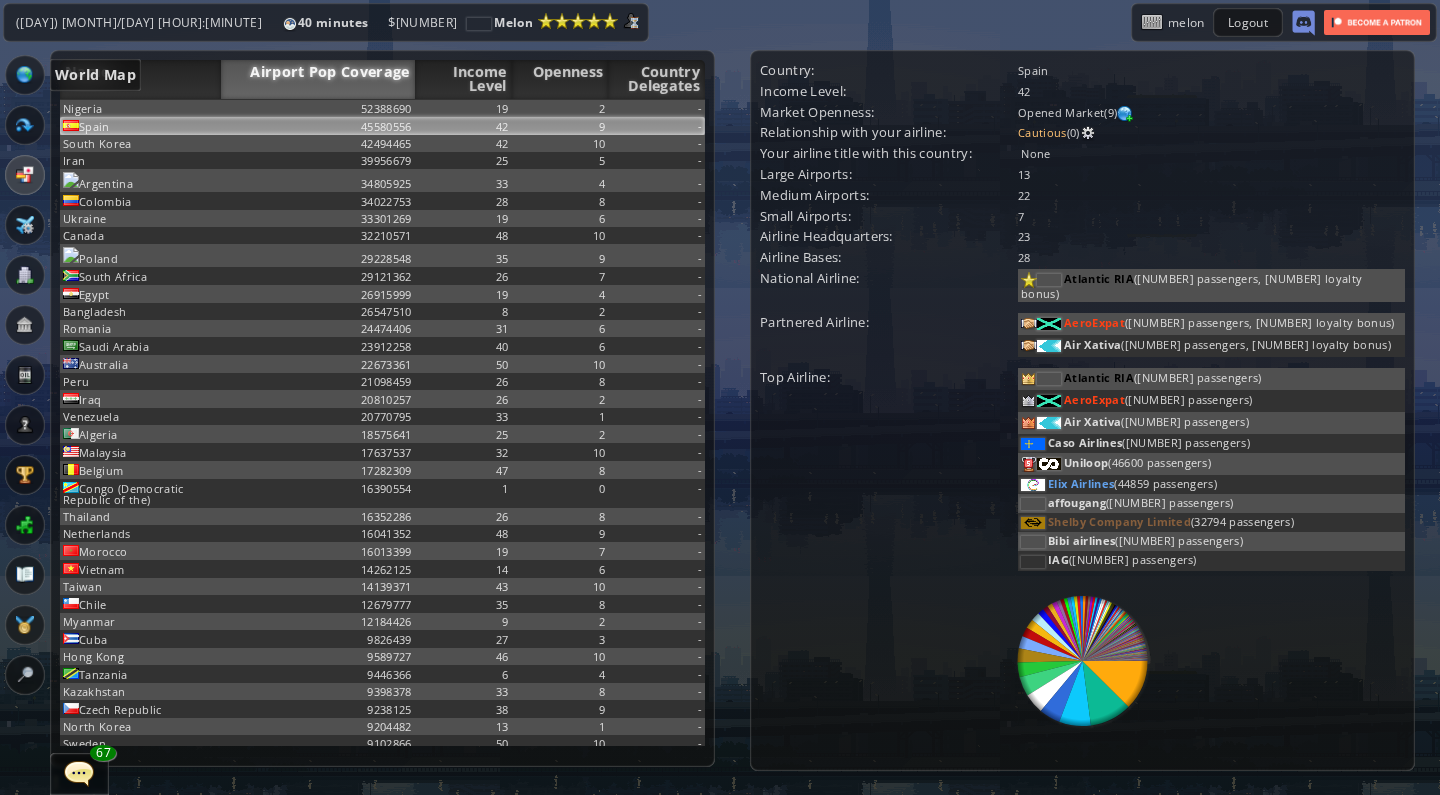 click at bounding box center [25, 75] 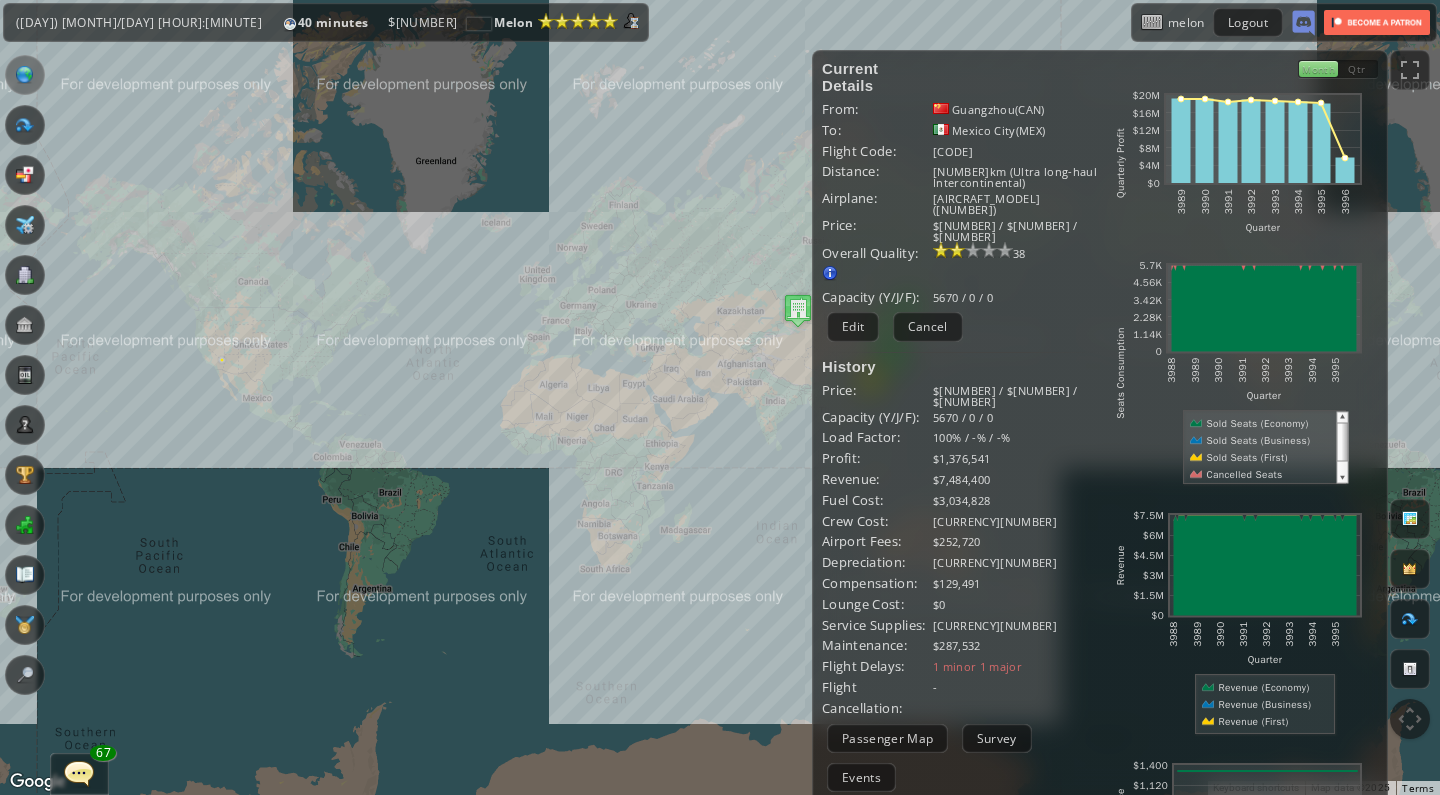 drag, startPoint x: 279, startPoint y: 407, endPoint x: 404, endPoint y: 446, distance: 130.94273 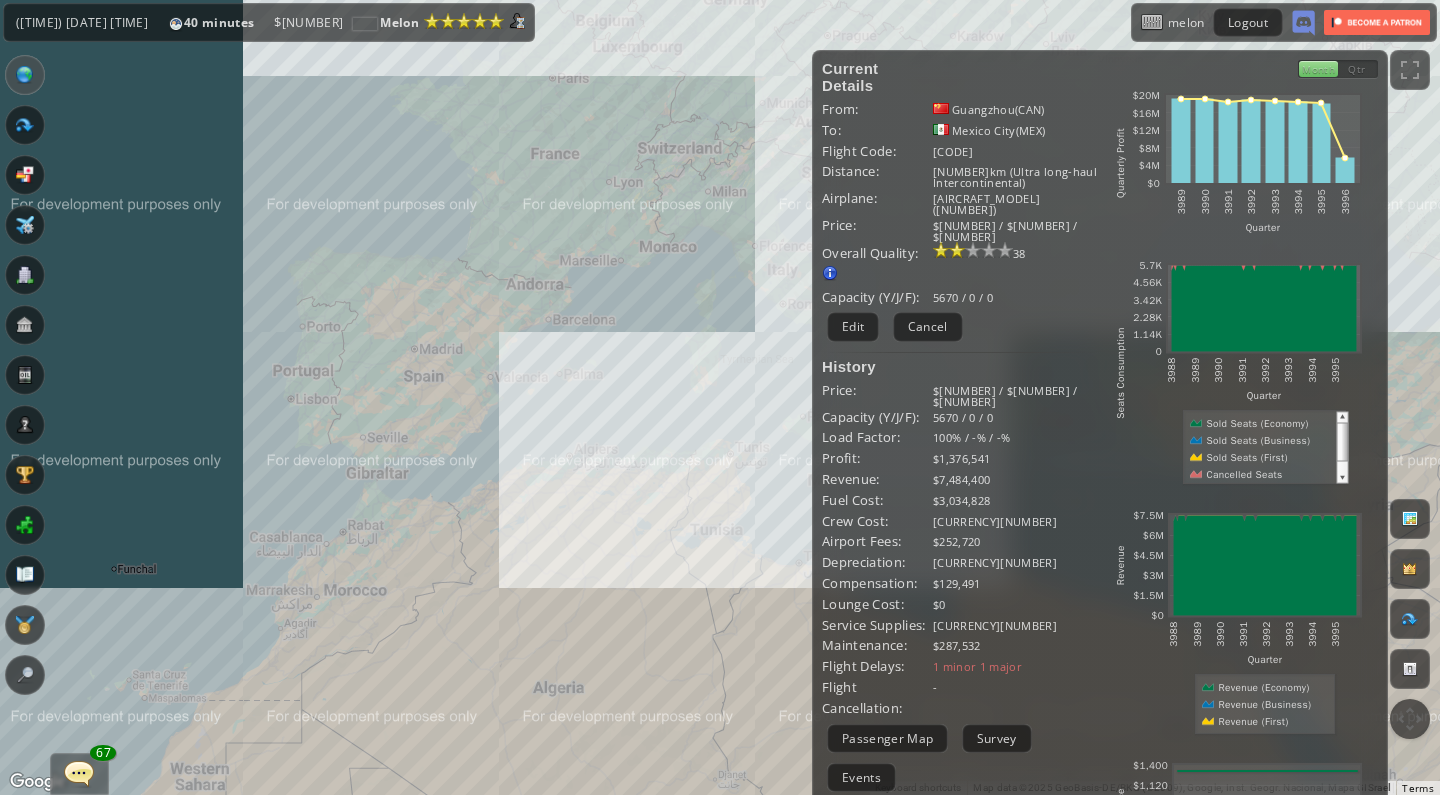 drag, startPoint x: 506, startPoint y: 295, endPoint x: 500, endPoint y: 336, distance: 41.4367 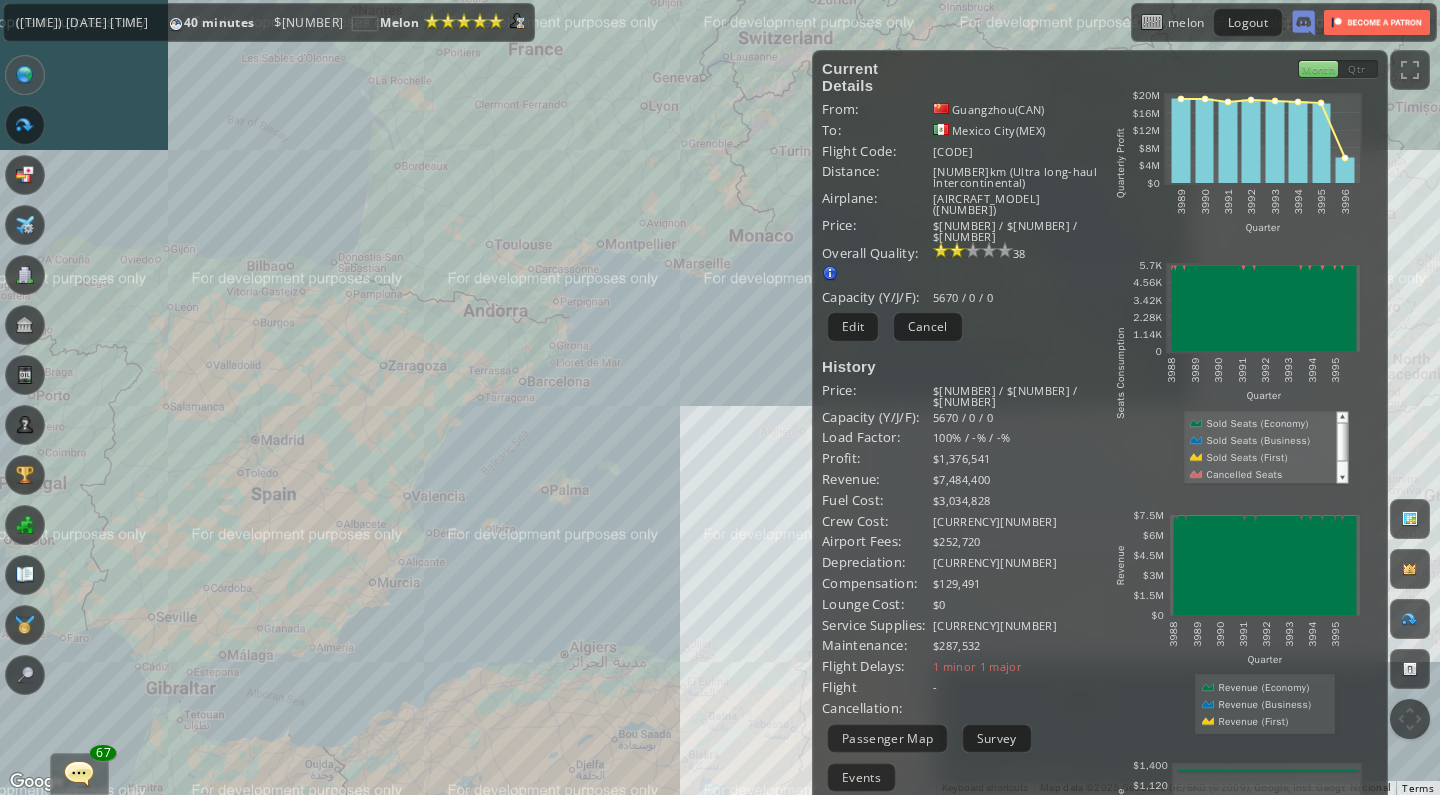click on "To navigate, press the arrow keys." at bounding box center (720, 397) 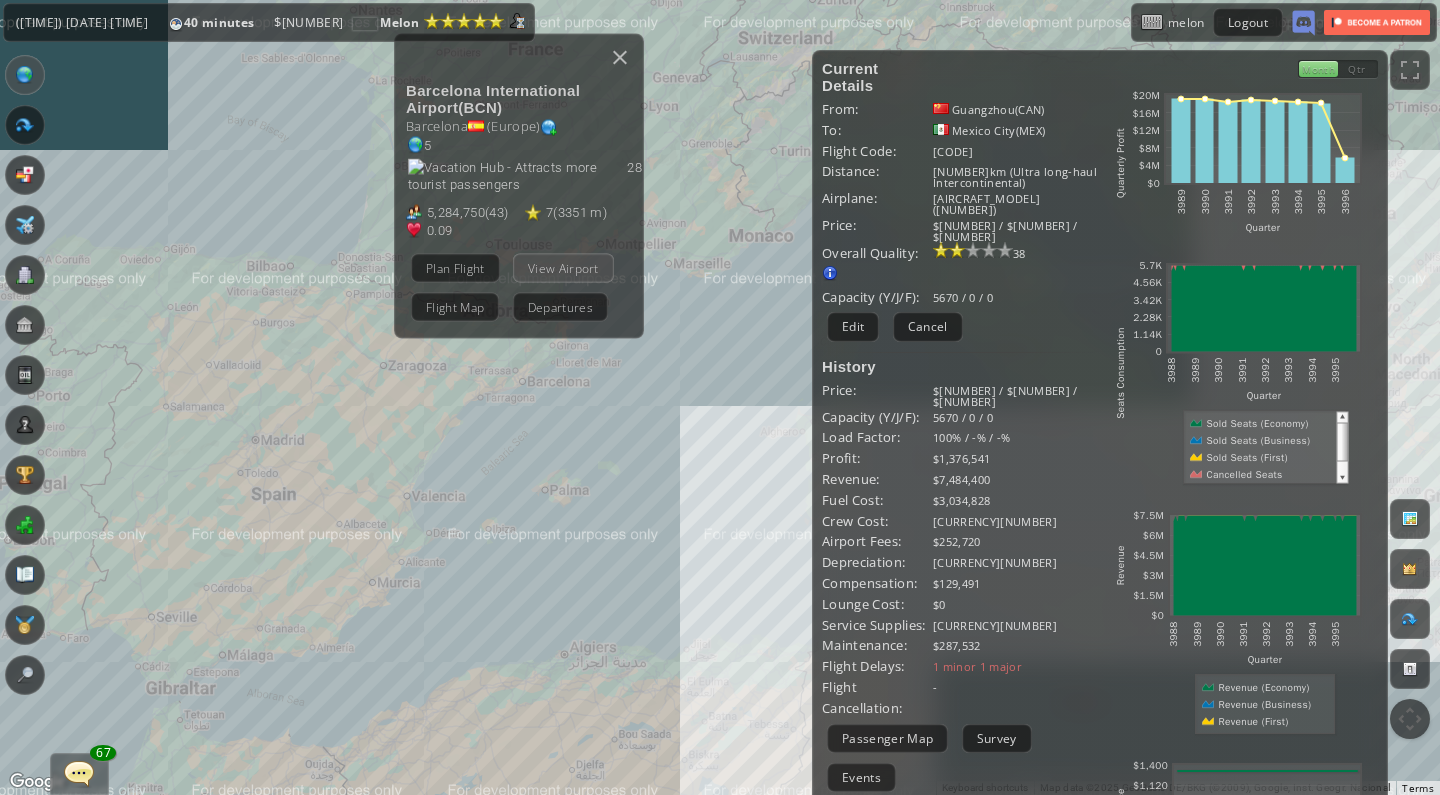 click on "View Airport" at bounding box center (563, 267) 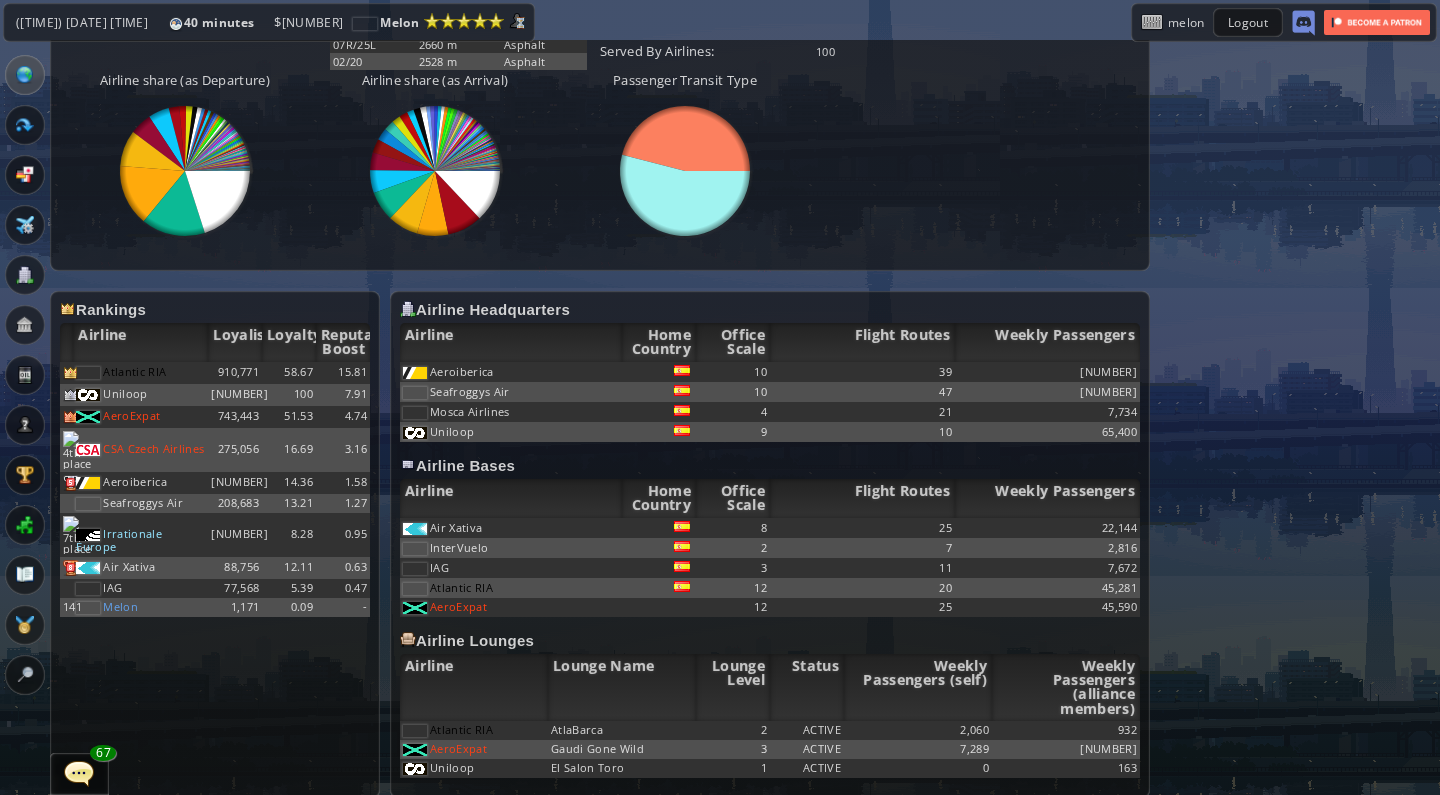 scroll, scrollTop: 959, scrollLeft: 0, axis: vertical 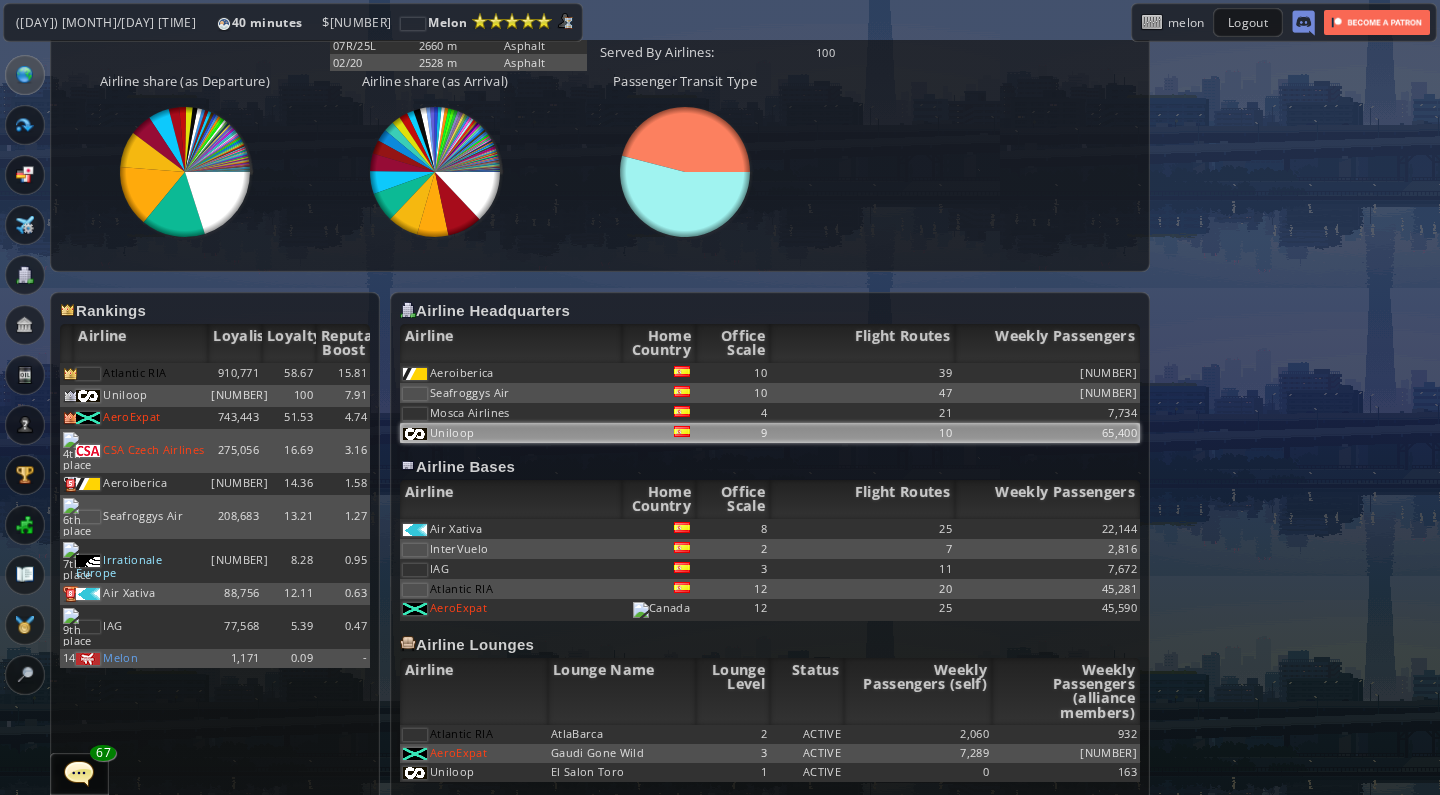 click at bounding box center [659, 373] 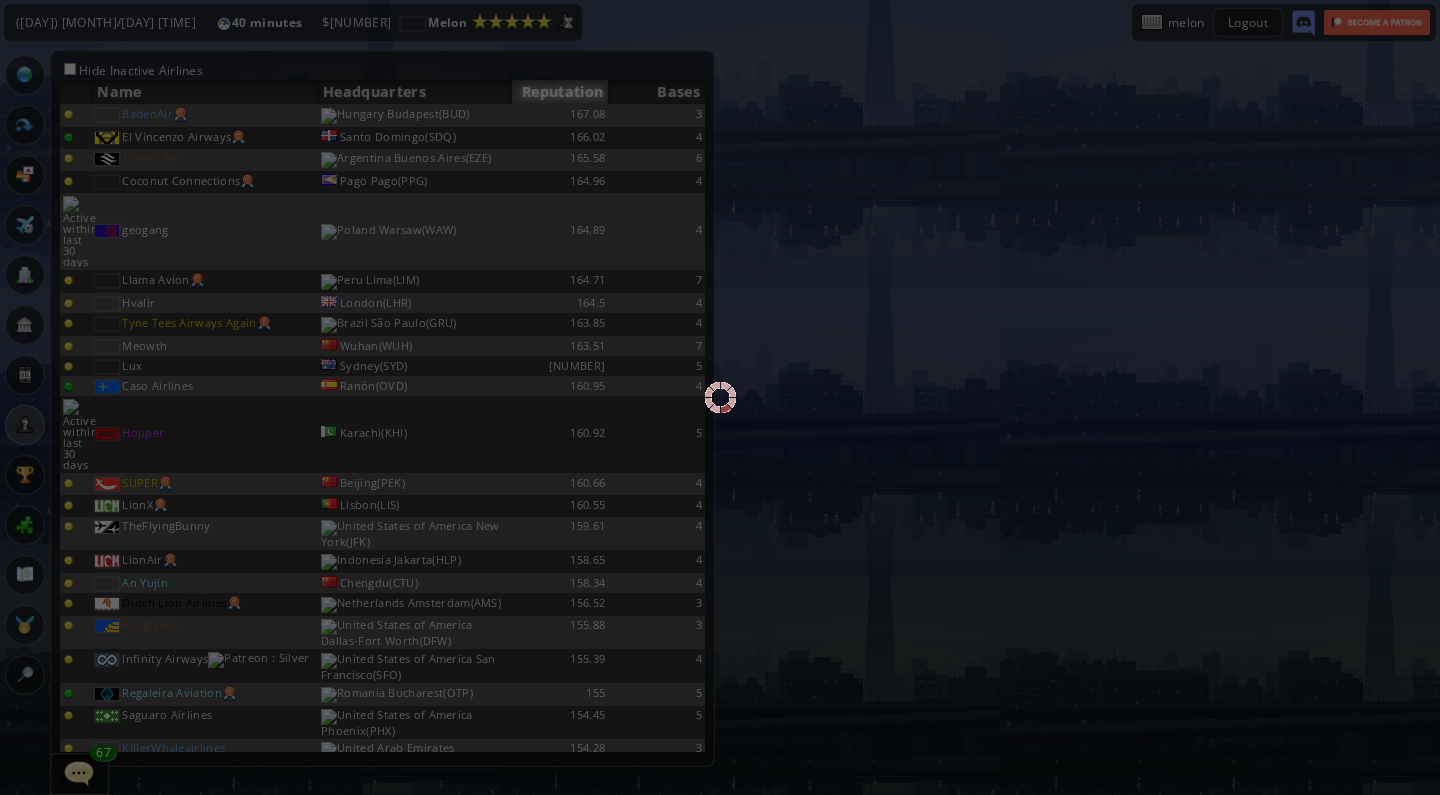 scroll, scrollTop: 0, scrollLeft: 0, axis: both 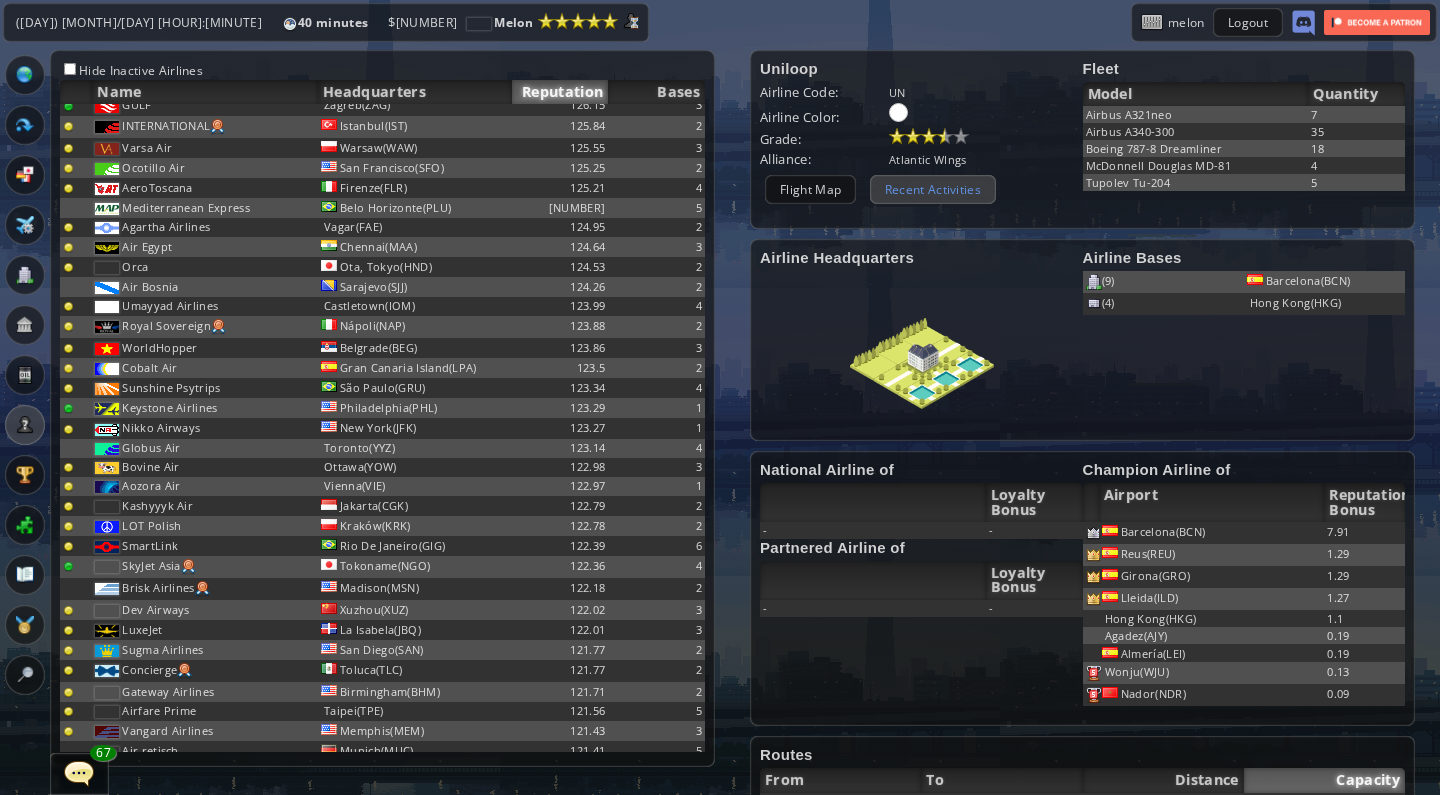 click on "Recent Activities" at bounding box center [933, 189] 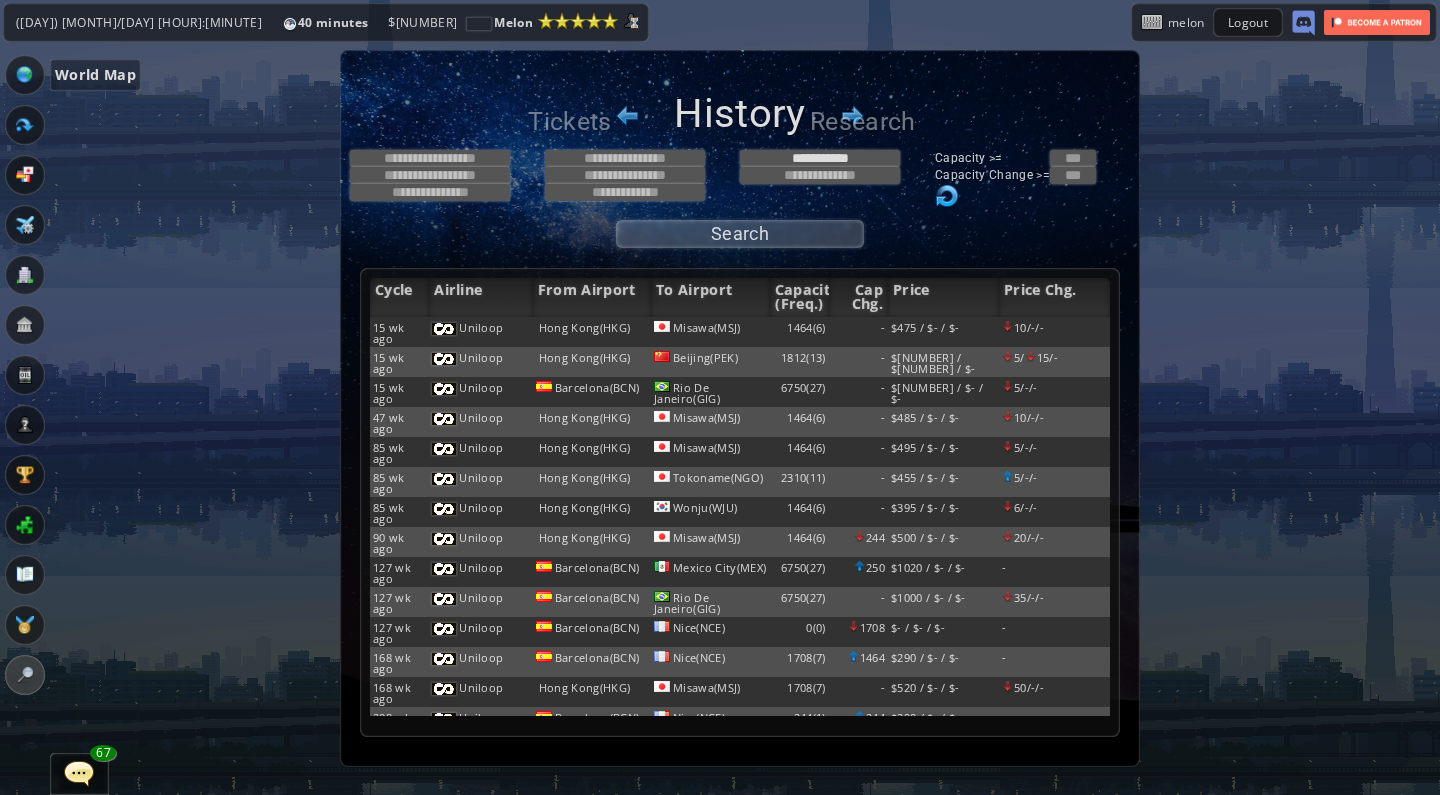 click at bounding box center (25, 75) 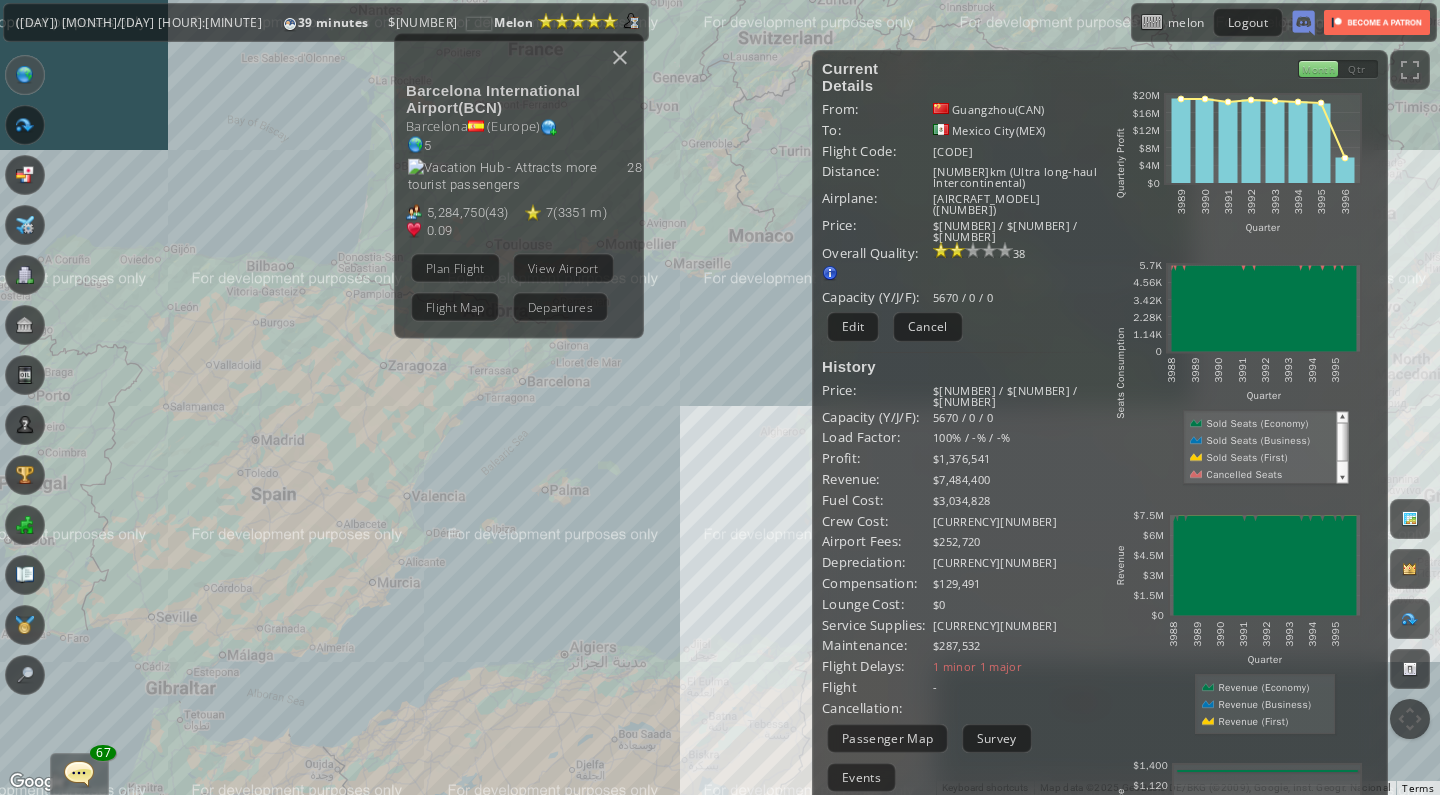 click on "To navigate, press the arrow keys.
Barcelona International Airport  ( BCN )
Barcelona  ( Europe )
5 28
5,284,750  ( 43 )
7  ( 3351 m )
0.09
(+14)
Plan Flight
View Airport
Flight Map
Departures" at bounding box center (720, 397) 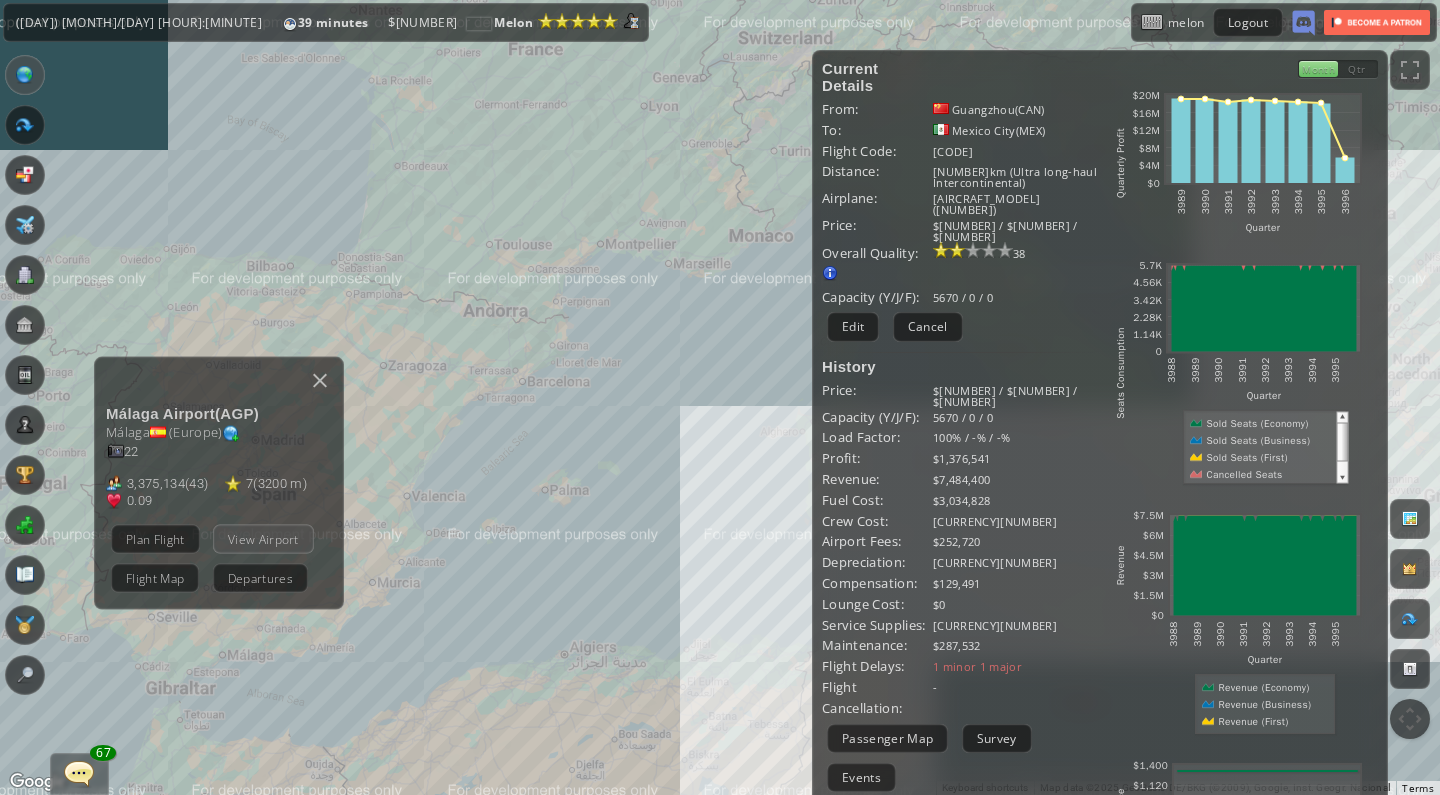 click on "View Airport" at bounding box center [263, 538] 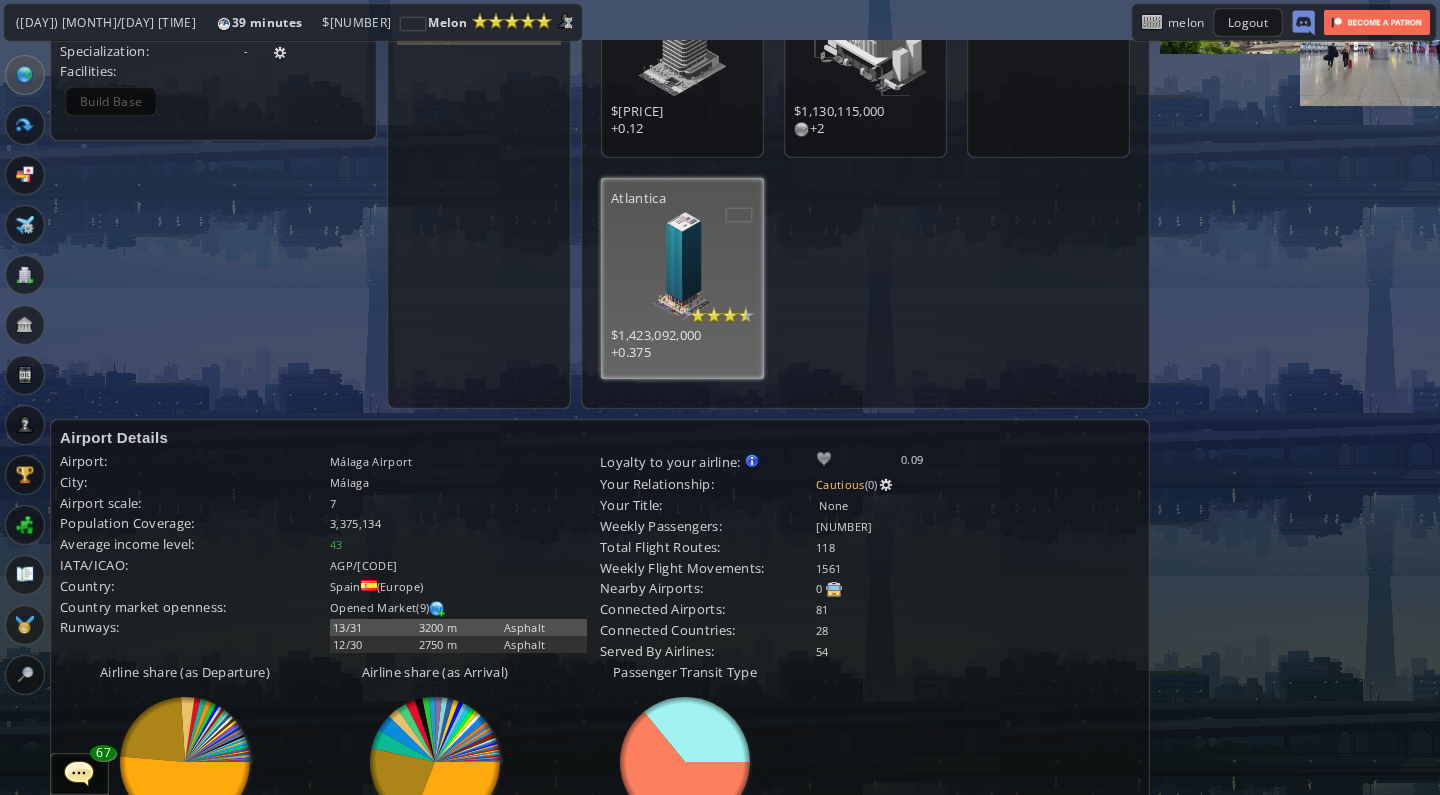 scroll, scrollTop: 638, scrollLeft: 0, axis: vertical 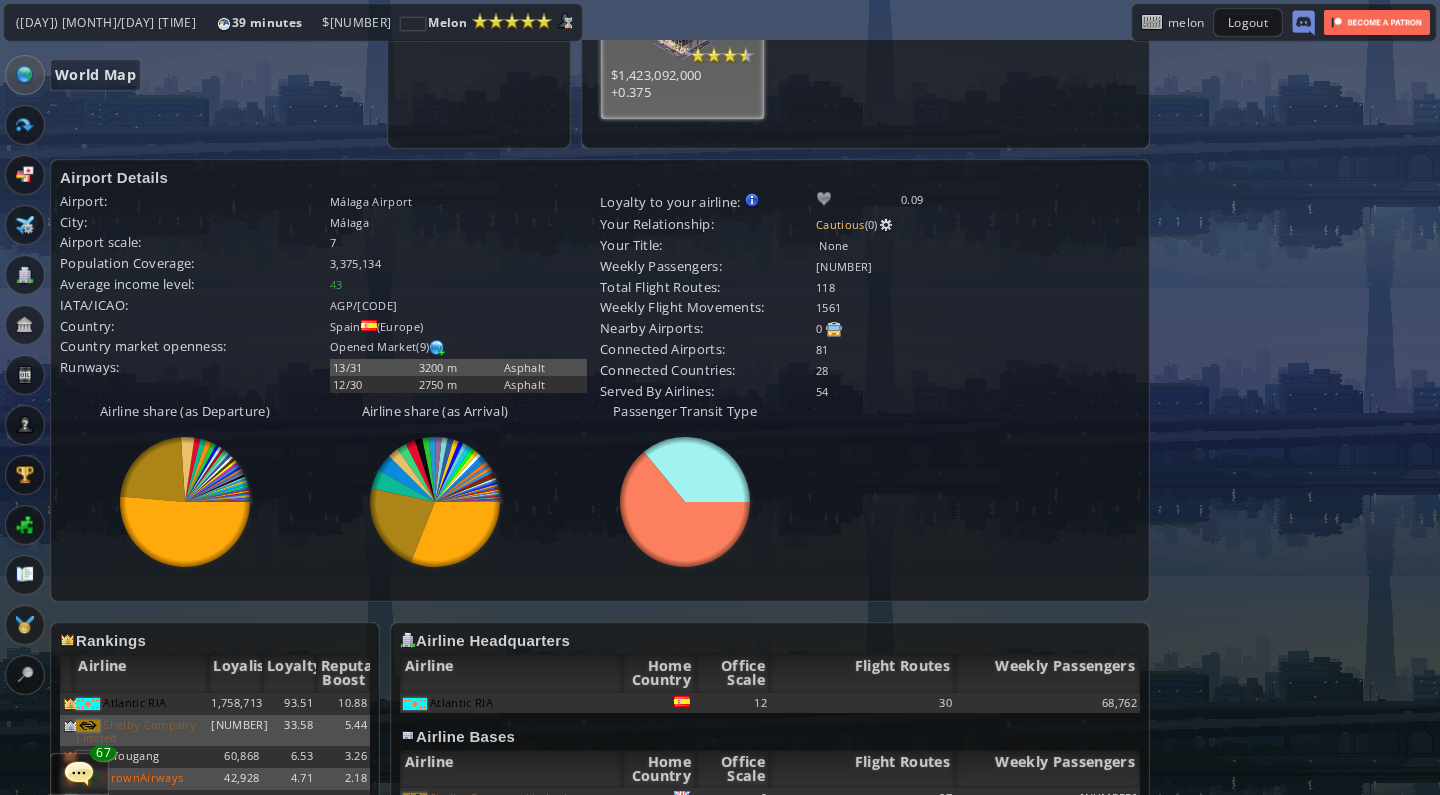click at bounding box center [25, 75] 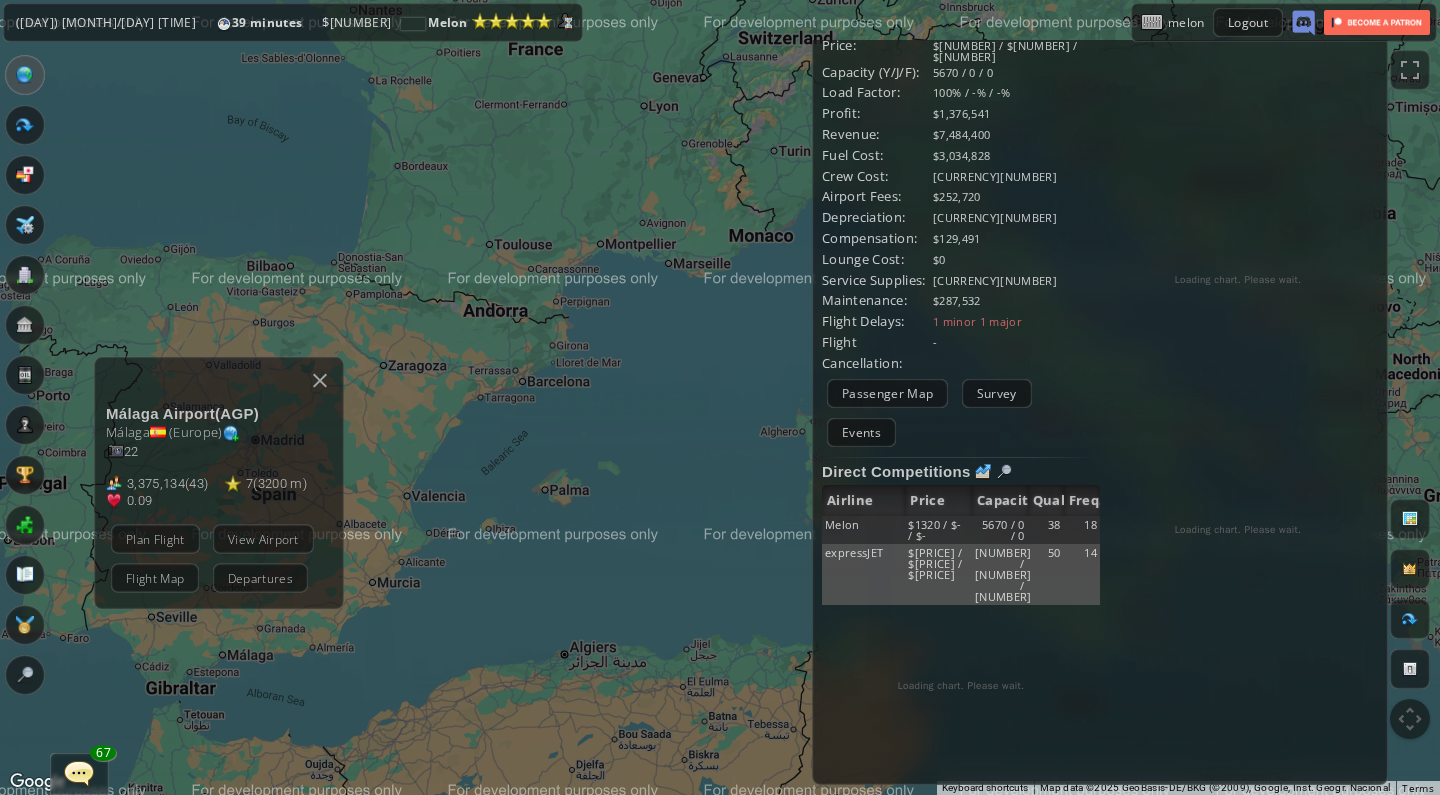 scroll, scrollTop: 233, scrollLeft: 0, axis: vertical 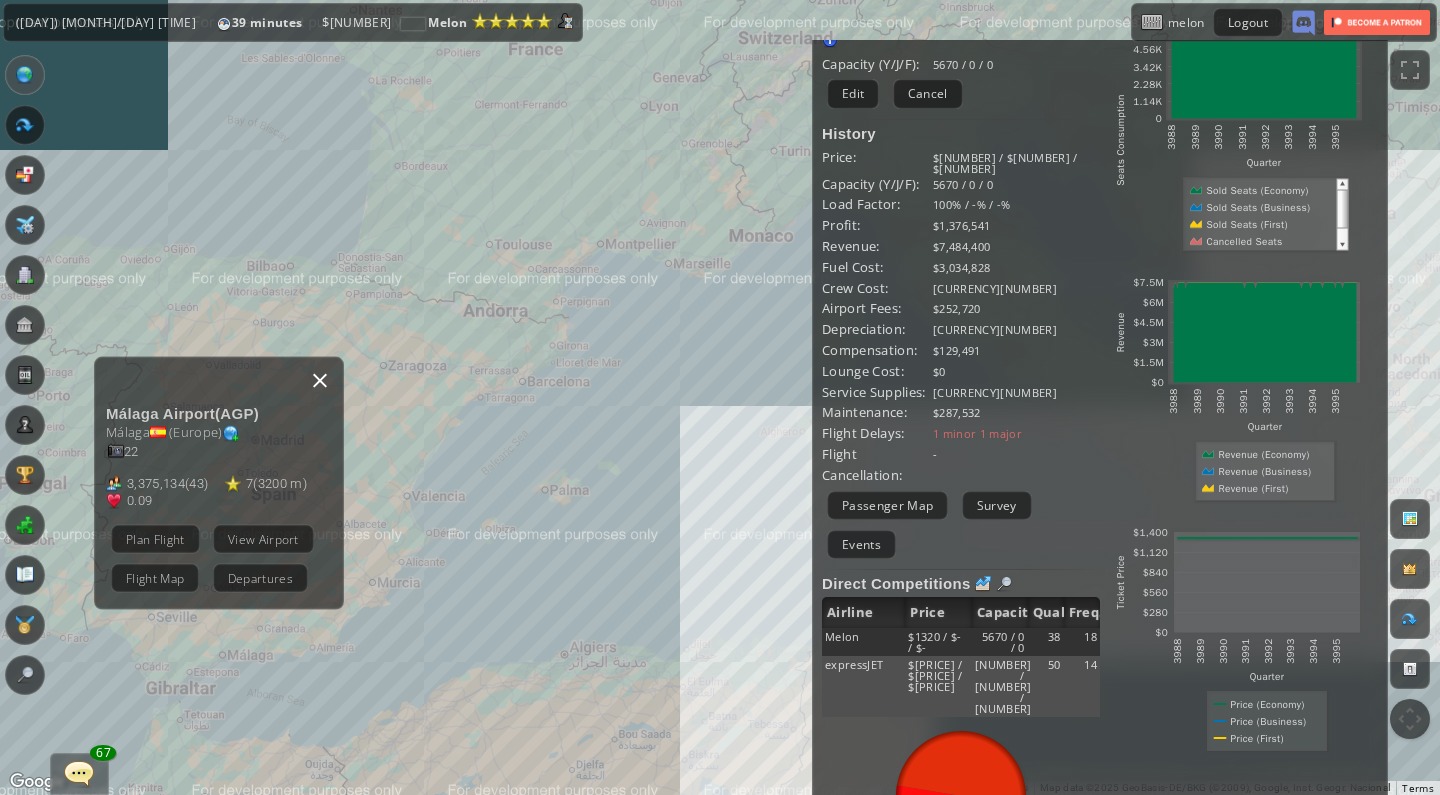 click at bounding box center [320, 380] 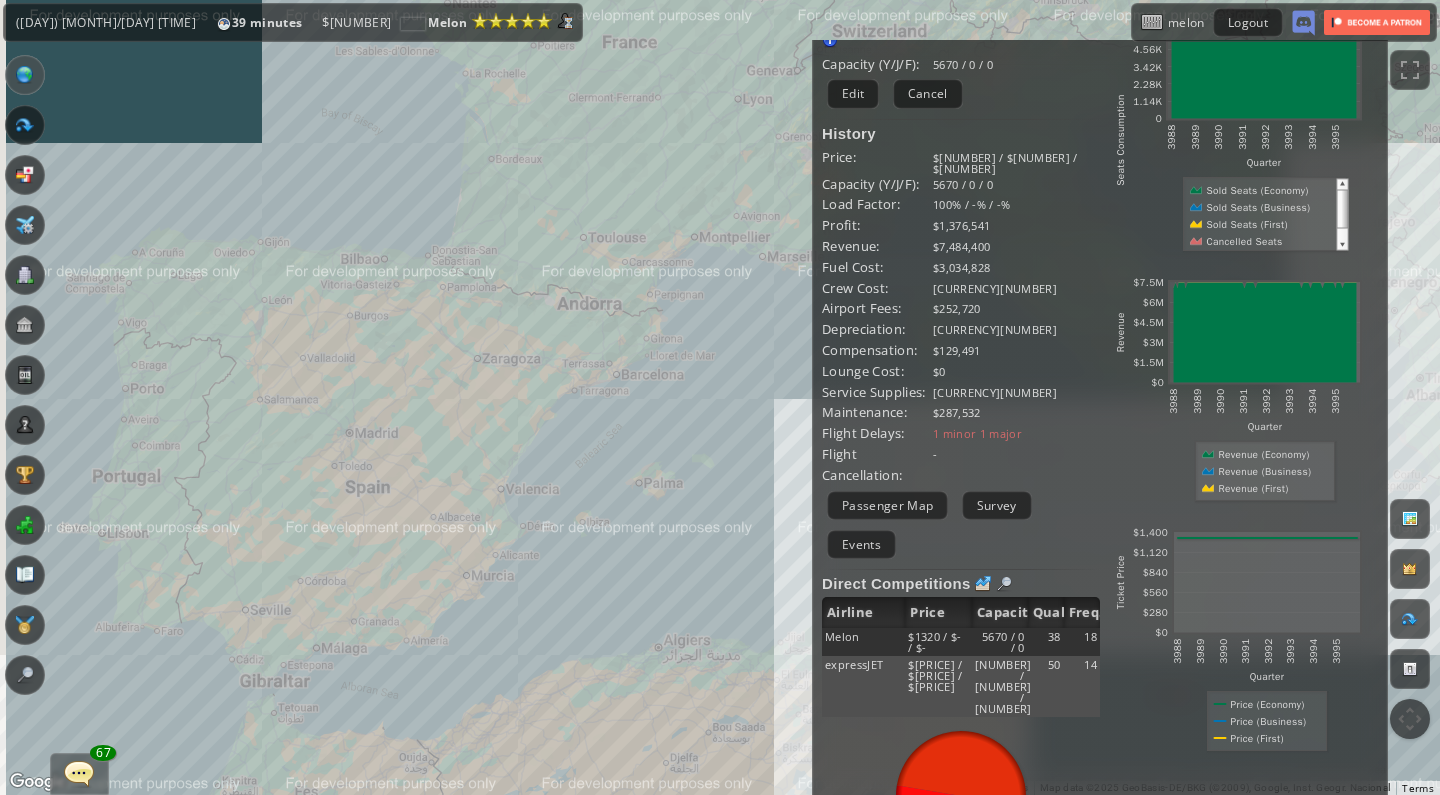 drag, startPoint x: 318, startPoint y: 455, endPoint x: 417, endPoint y: 444, distance: 99.60924 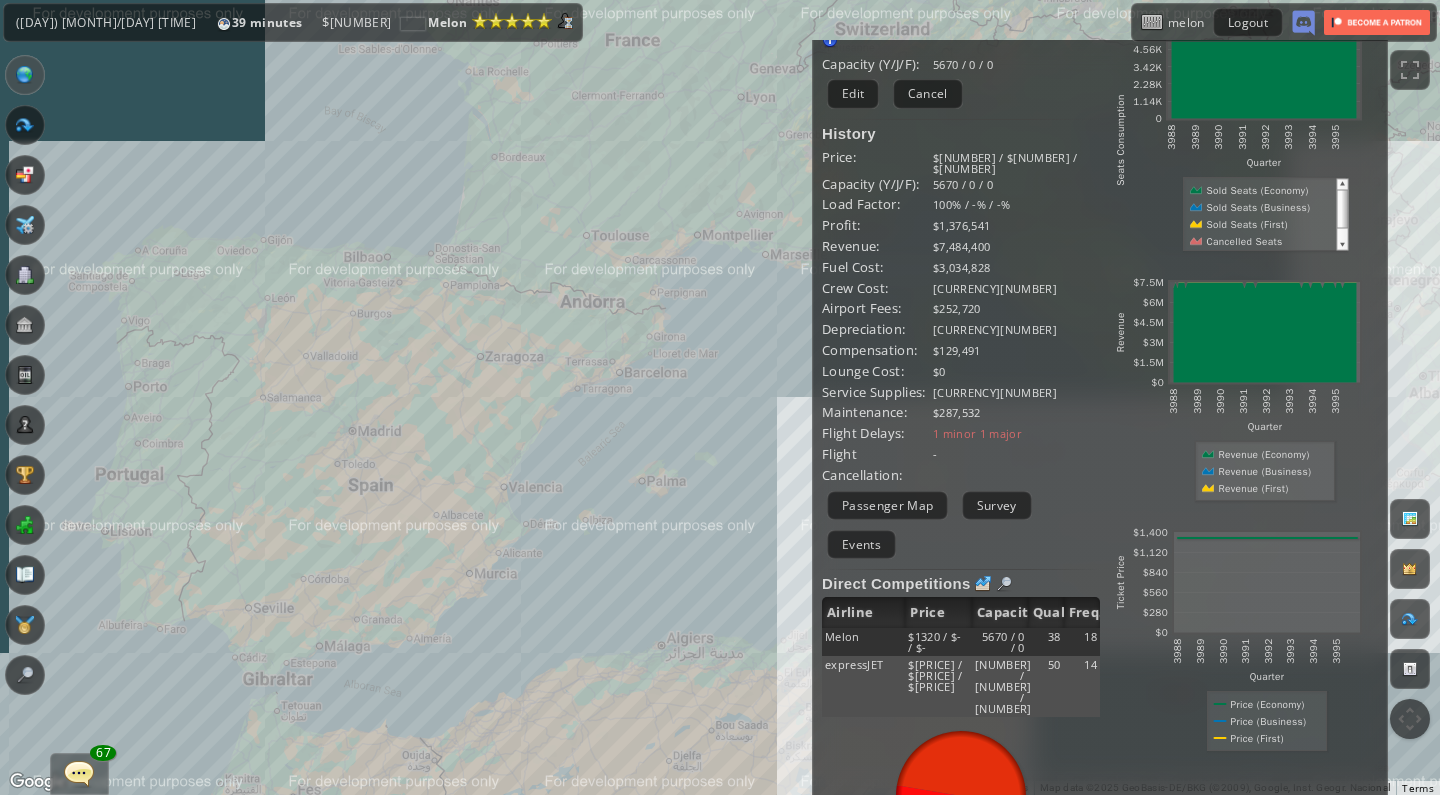 click on "To navigate, press the arrow keys." at bounding box center [720, 397] 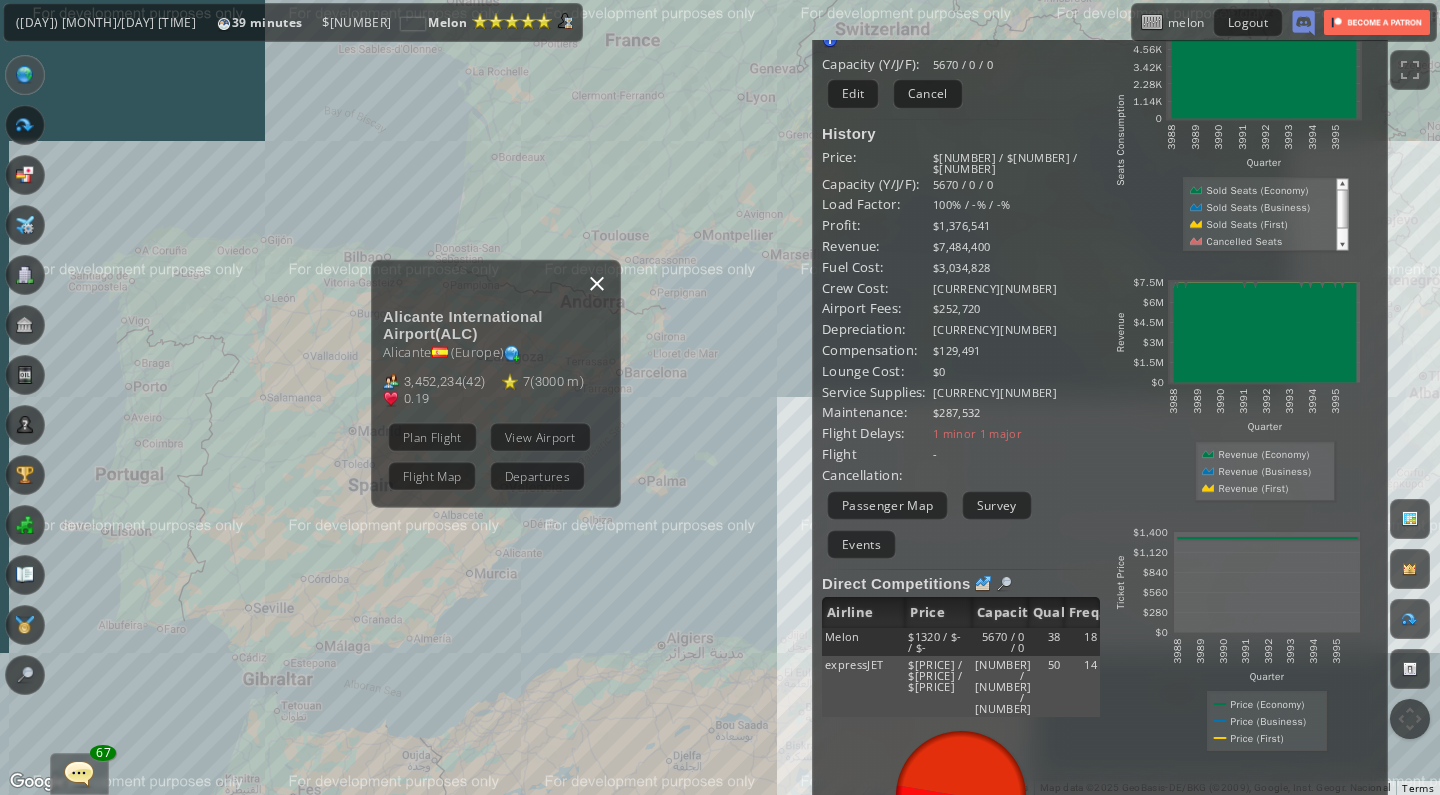 click at bounding box center (597, 283) 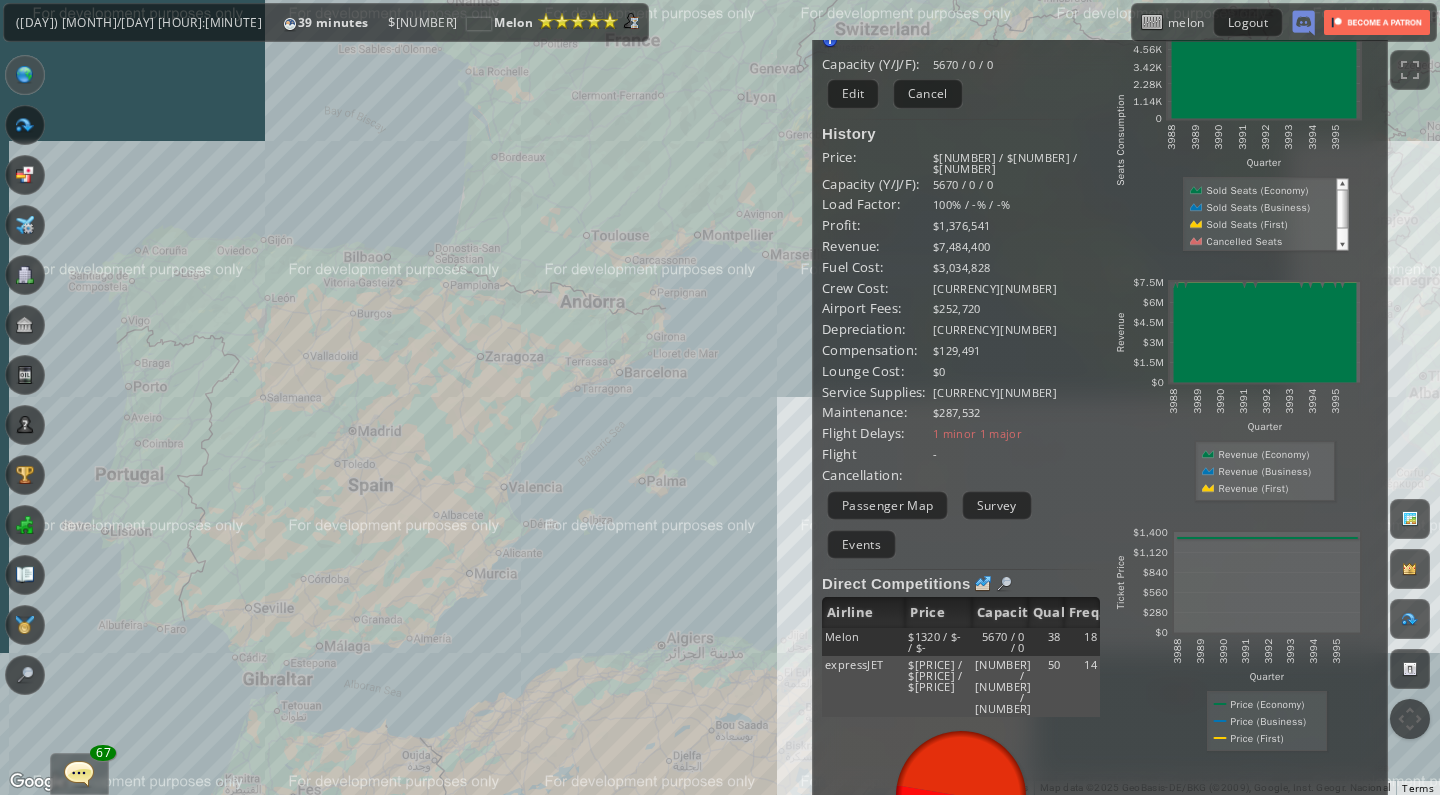 click on "To navigate, press the arrow keys." at bounding box center [720, 397] 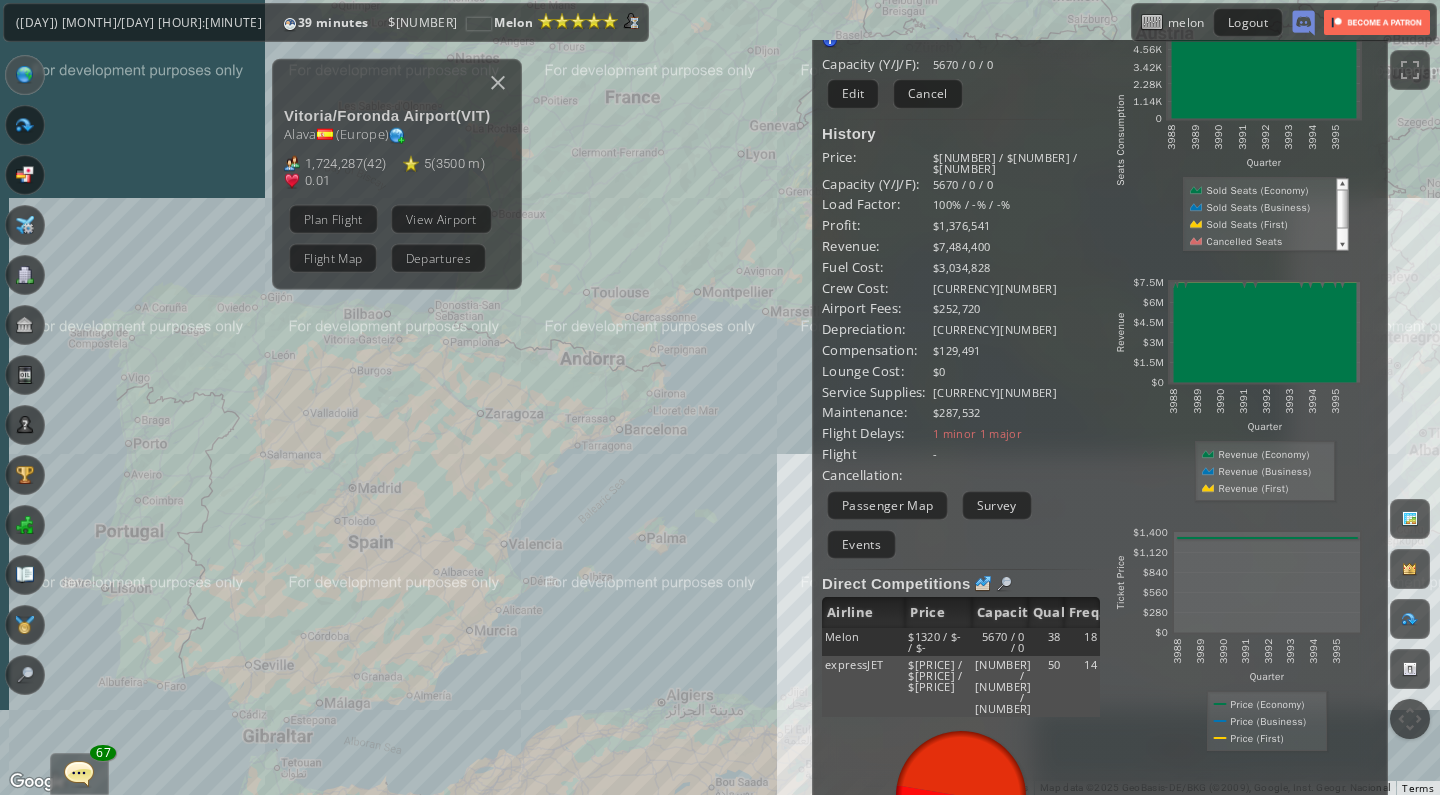 click on "To navigate, press the arrow keys.
Vitoria/Foronda Airport  ( VIT )
Alava  ( Europe )
1,724,287  ( 42 )
5  ( 3500 m )
0.01
(+14)
Plan Flight
View Airport
Flight Map
Departures" at bounding box center (720, 397) 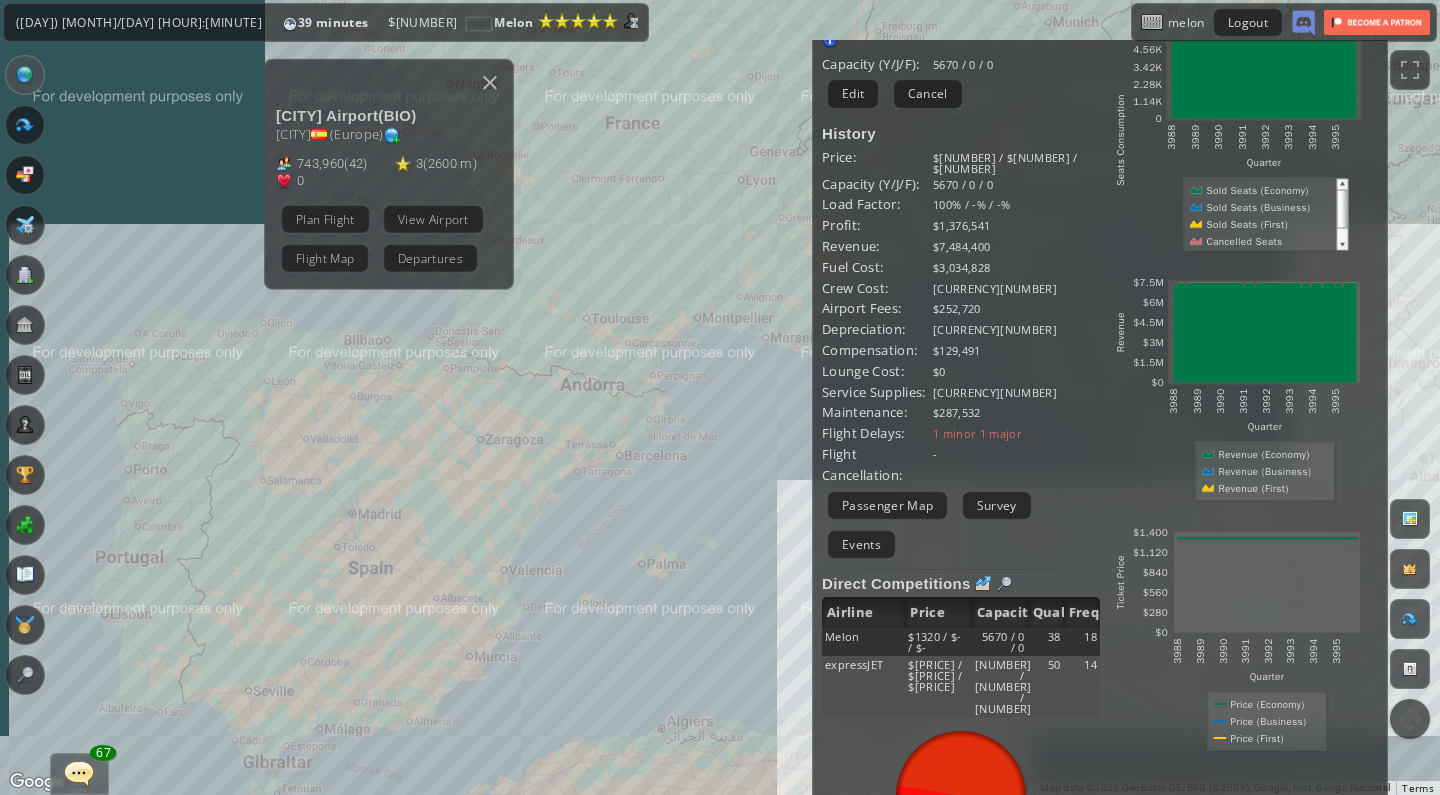 click on "To navigate, press the arrow keys.
Bilbao Airport  ( BIO )
Bilbao  ( Europe )
743,960  ( 42 )
3  ( 2600 m )
0
(+14)
Plan Flight
View Airport
Flight Map
Departures" at bounding box center [720, 397] 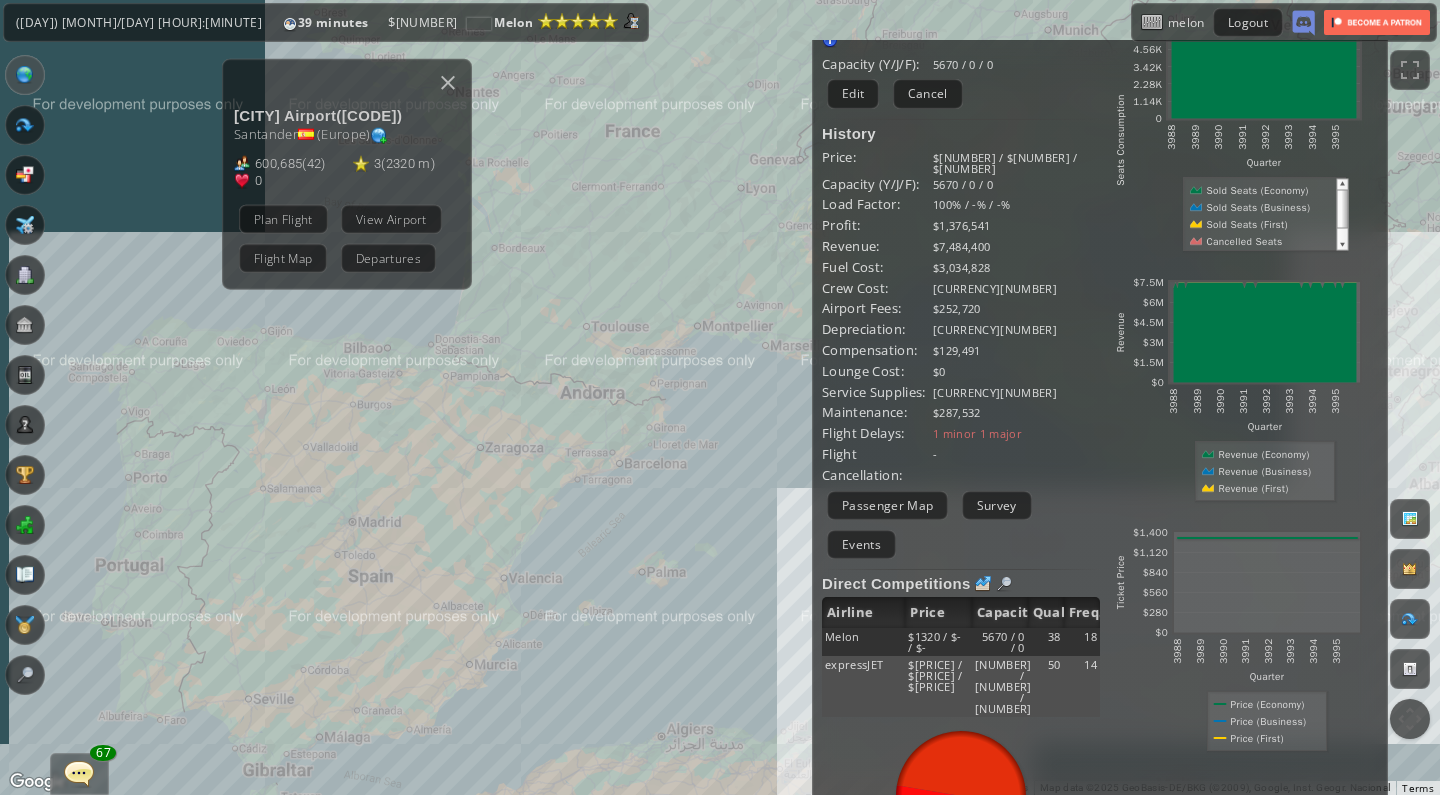 click on "To navigate, press the arrow keys.
Santander Airport  ( SDR )
Santander  ( Europe )
600,685  ( 42 )
3  ( 2320 m )
0
(+14)
Plan Flight
View Airport
Flight Map
Departures" at bounding box center [720, 397] 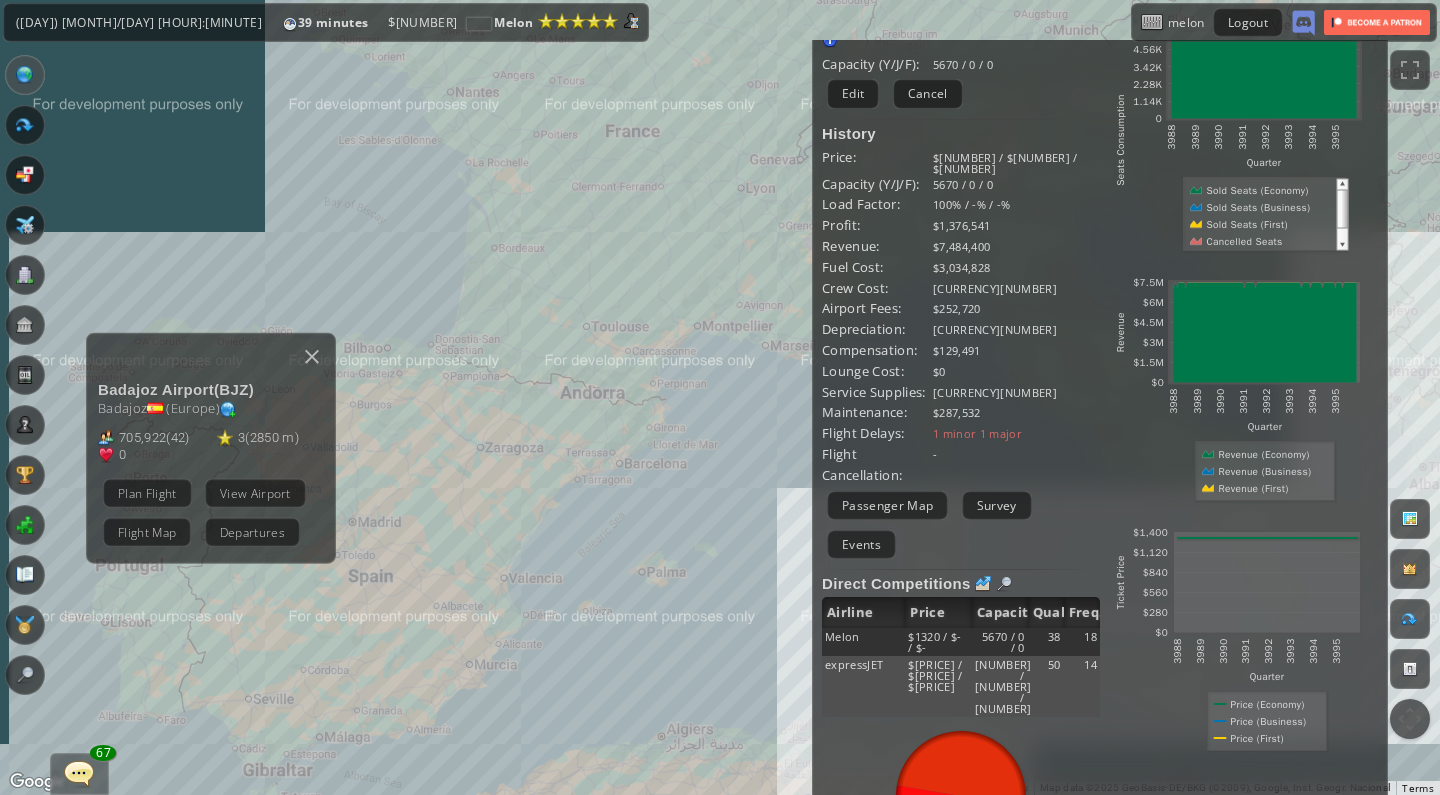 click on "To navigate, press the arrow keys.
Badajoz Airport  ( BJZ )
Badajoz  ( Europe )
705,922  ( 42 )
3  ( 2850 m )
0
(+14)
Plan Flight
View Airport
Flight Map
Departures" at bounding box center [720, 397] 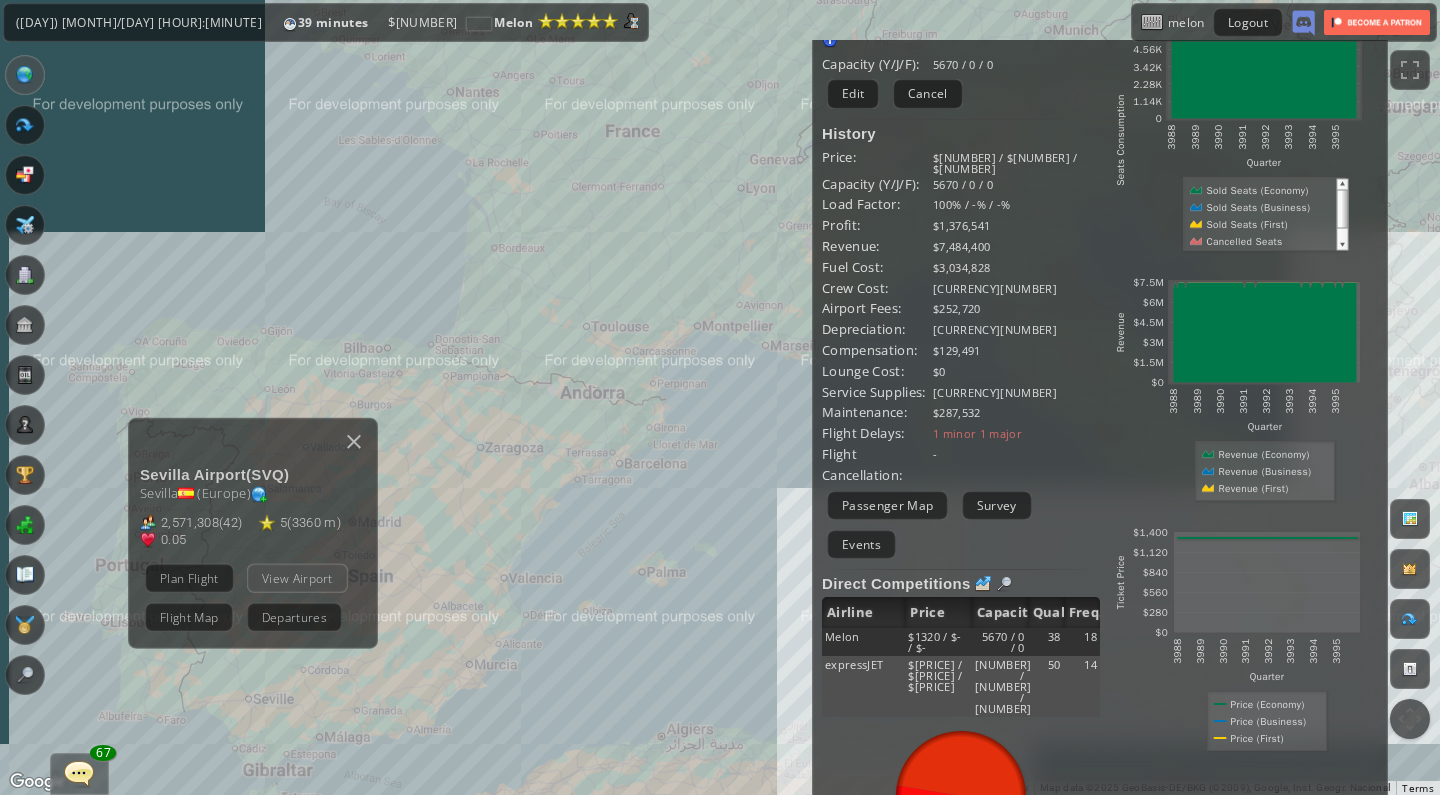 click on "View Airport" at bounding box center [297, 577] 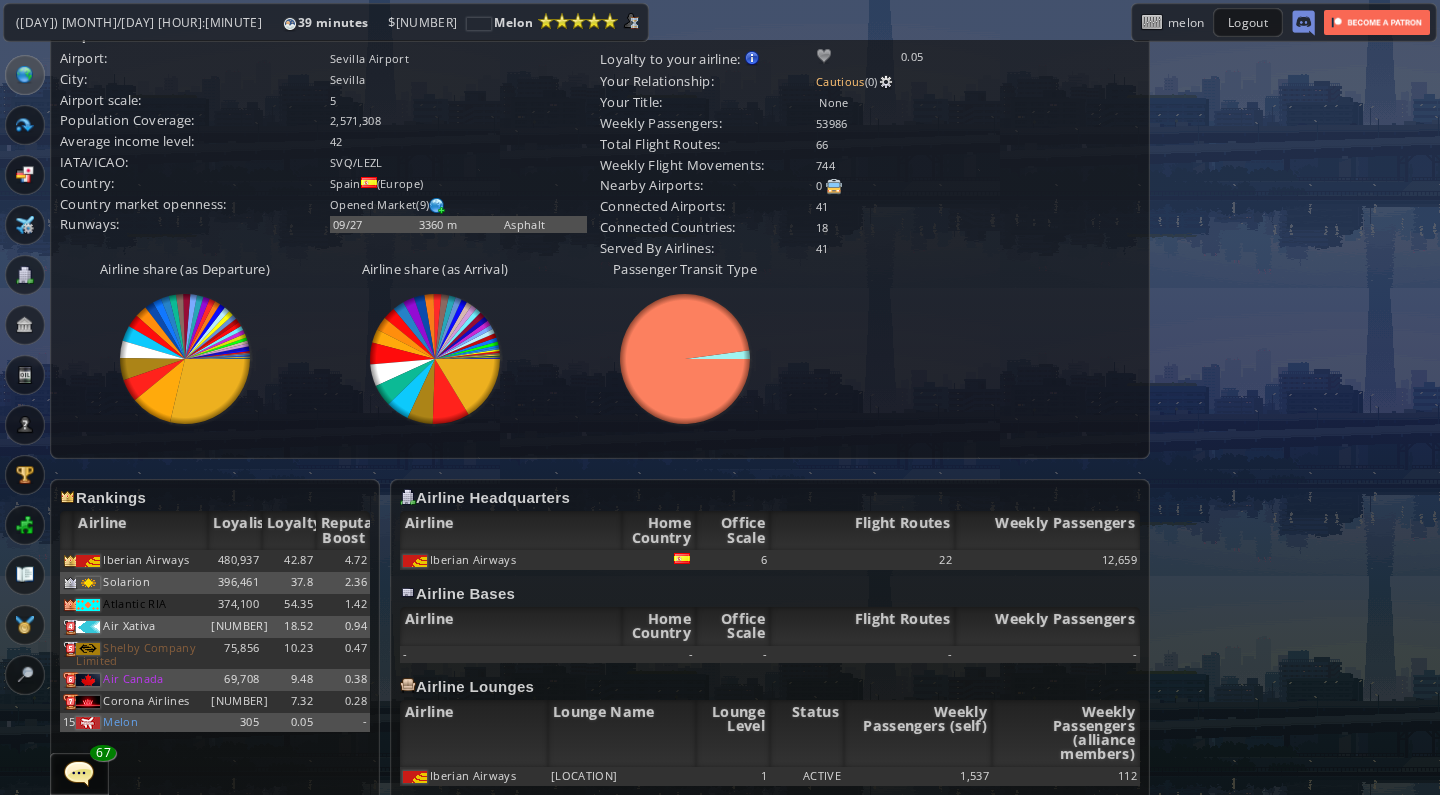 scroll, scrollTop: 535, scrollLeft: 0, axis: vertical 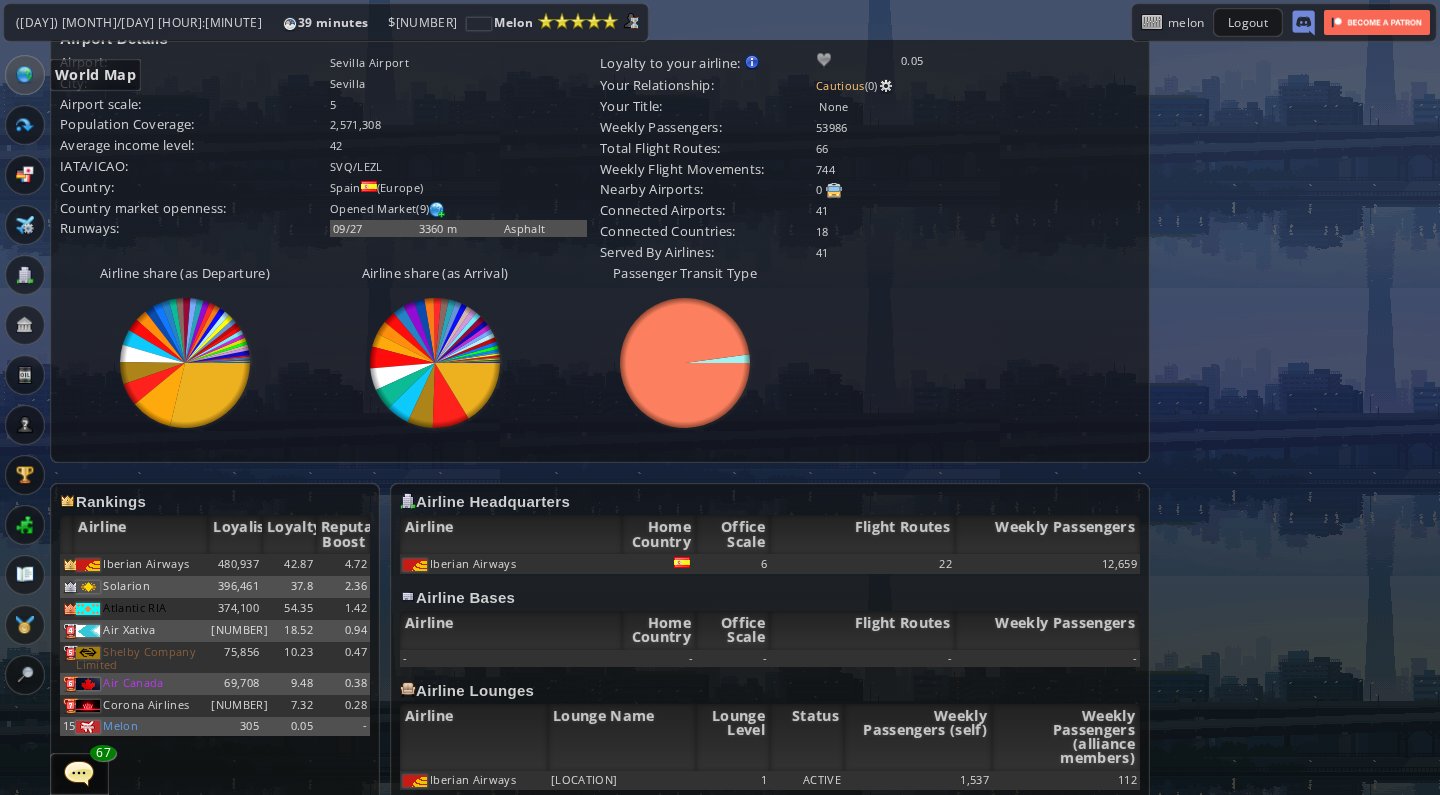 click at bounding box center [25, 75] 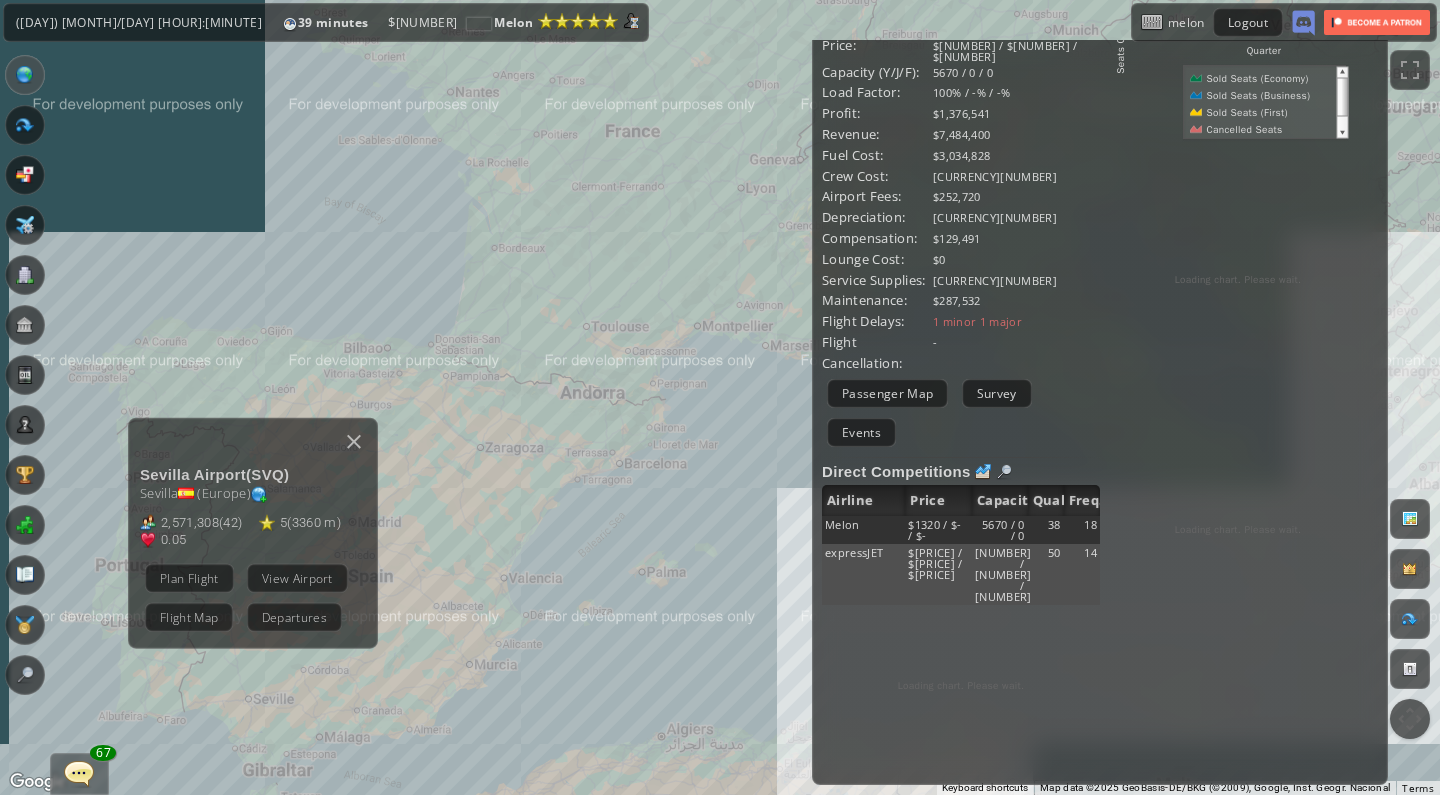 scroll, scrollTop: 233, scrollLeft: 0, axis: vertical 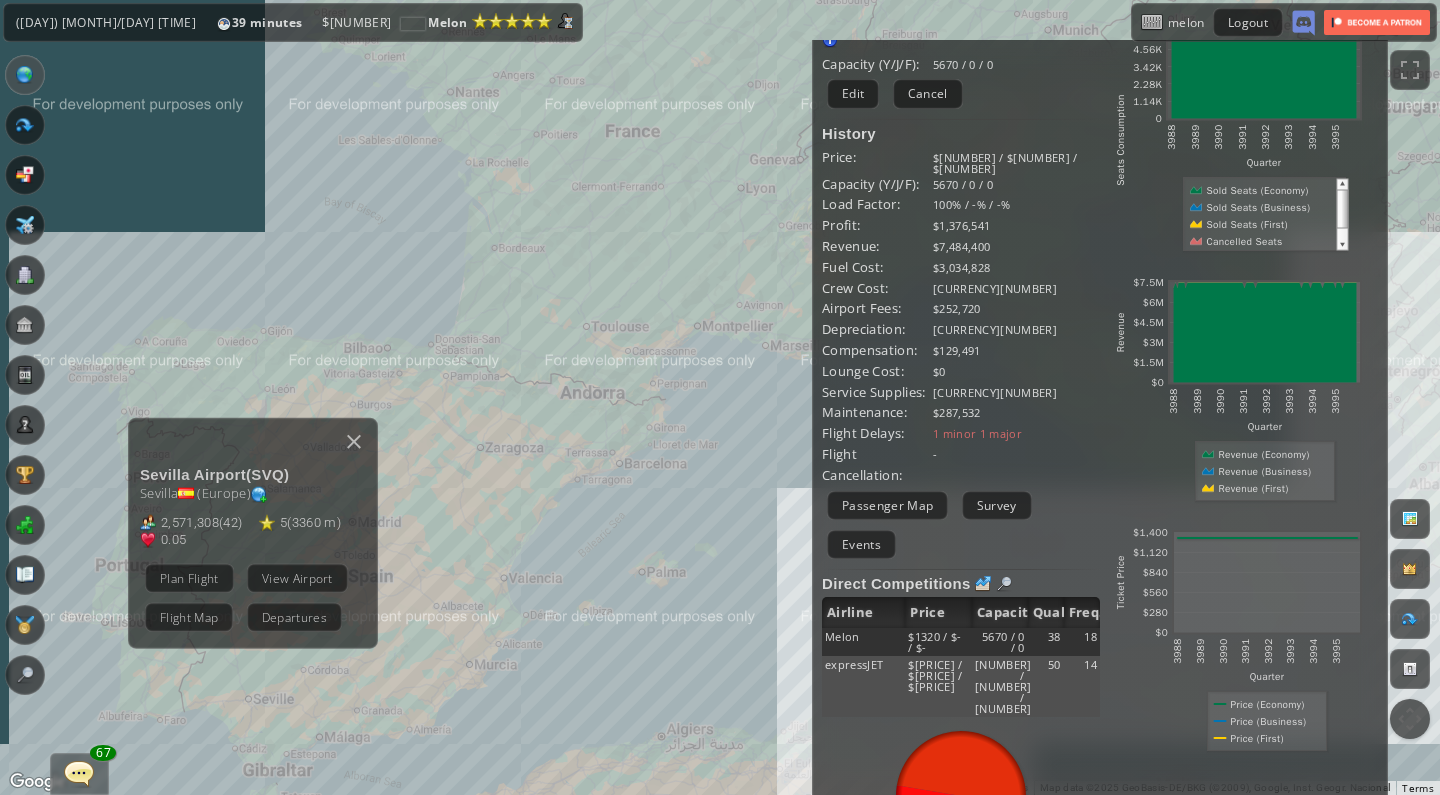 click on "To navigate, press the arrow keys.
Sevilla Airport  ( SVQ )
Sevilla  ( Europe )
2,571,308  ( 42 )
5  ( 3360 m )
0.05
(+14)
Plan Flight
View Airport
Flight Map
Departures" at bounding box center (720, 397) 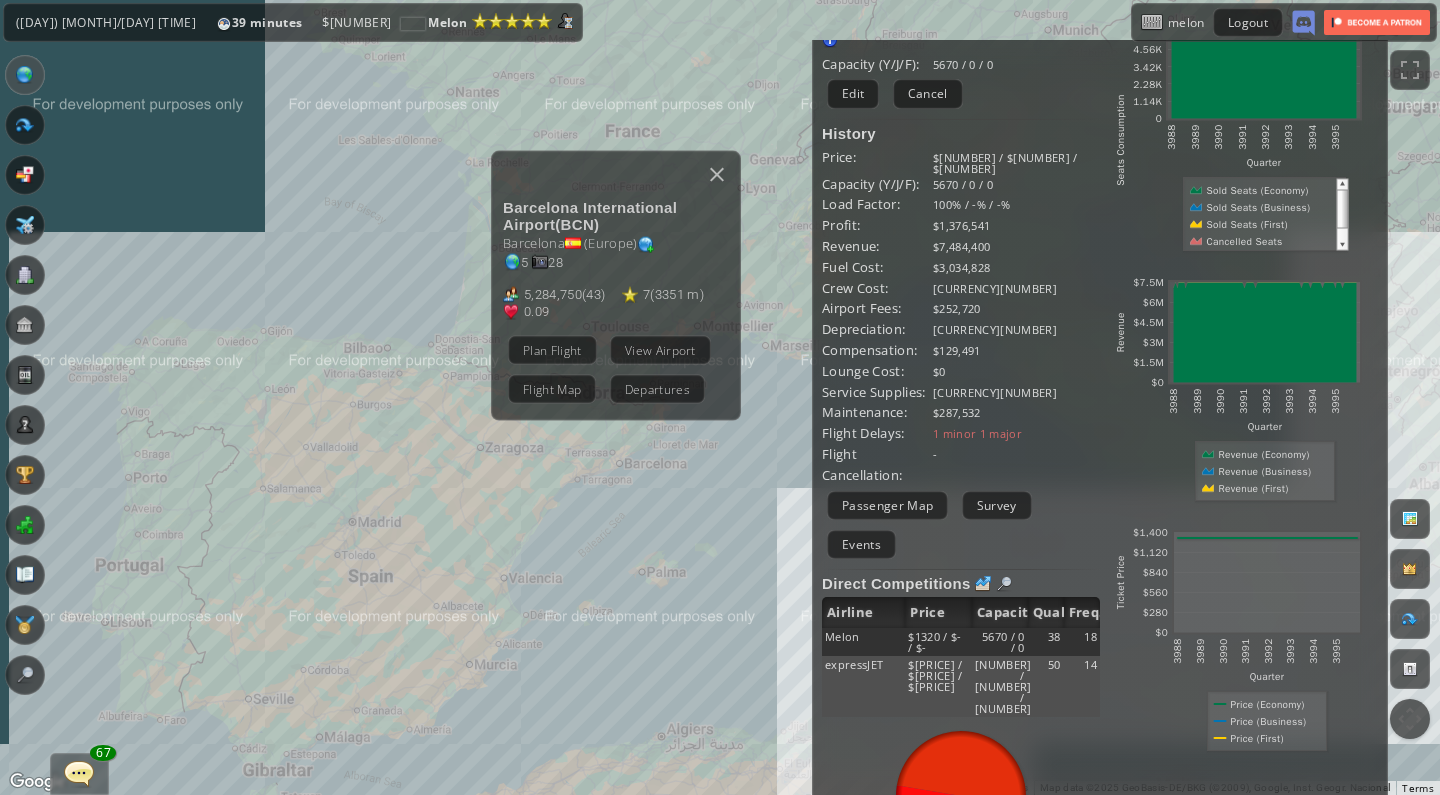 click on "To navigate, press the arrow keys.
Barcelona International Airport  ( BCN )
Barcelona  ( Europe )
5 28
5,284,750  ( 43 )
7  ( 3351 m )
0.09
(+14)
Plan Flight
View Airport
Flight Map
Departures" at bounding box center (720, 397) 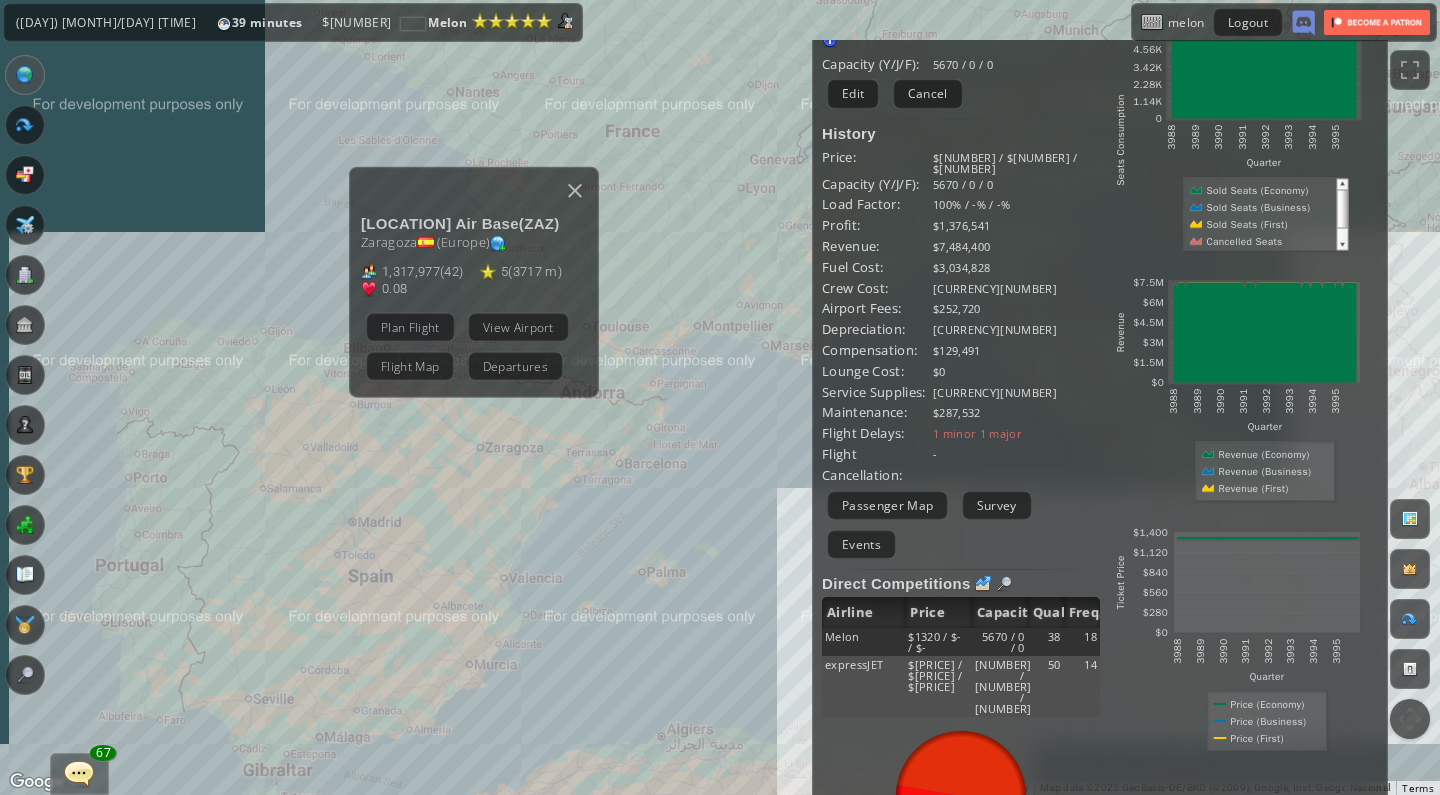 click on "To navigate, press the arrow keys.
Zaragoza Air Base  ( ZAZ )
Zaragoza  ( Europe )
1,317,977  ( 42 )
5  ( 3717 m )
0.08
(+14)
Plan Flight
View Airport
Flight Map
Departures" at bounding box center [720, 397] 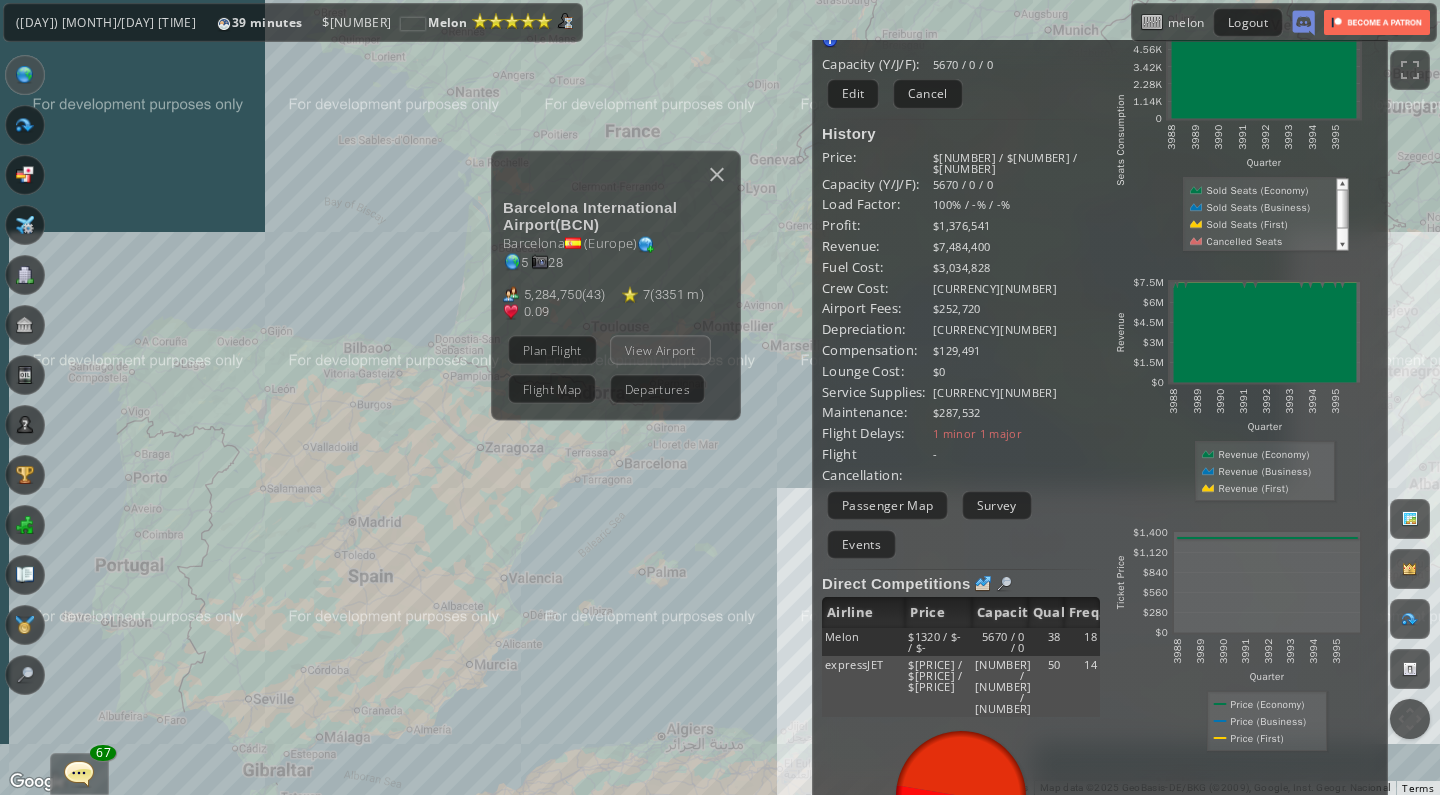 click on "View Airport" at bounding box center (660, 349) 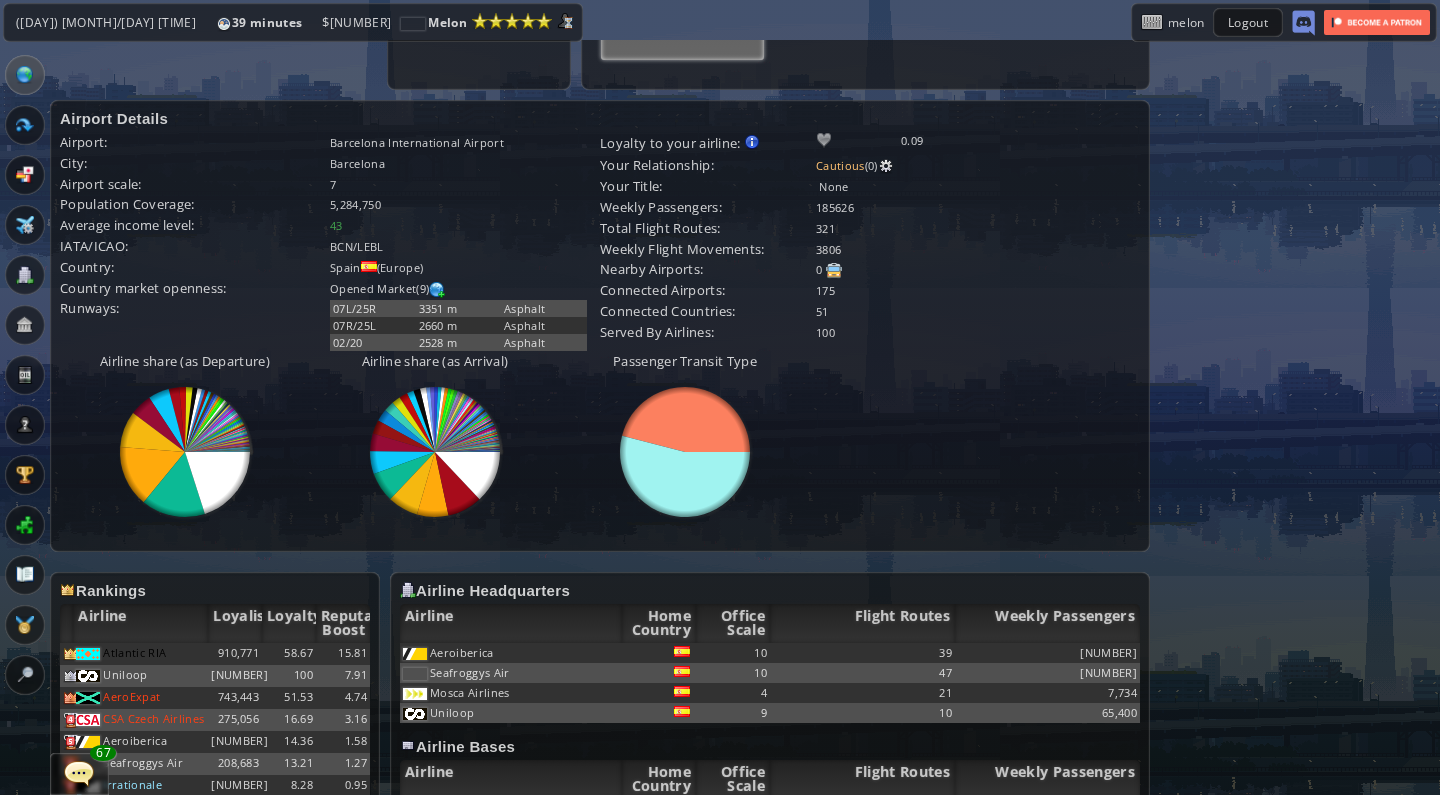 scroll, scrollTop: 924, scrollLeft: 0, axis: vertical 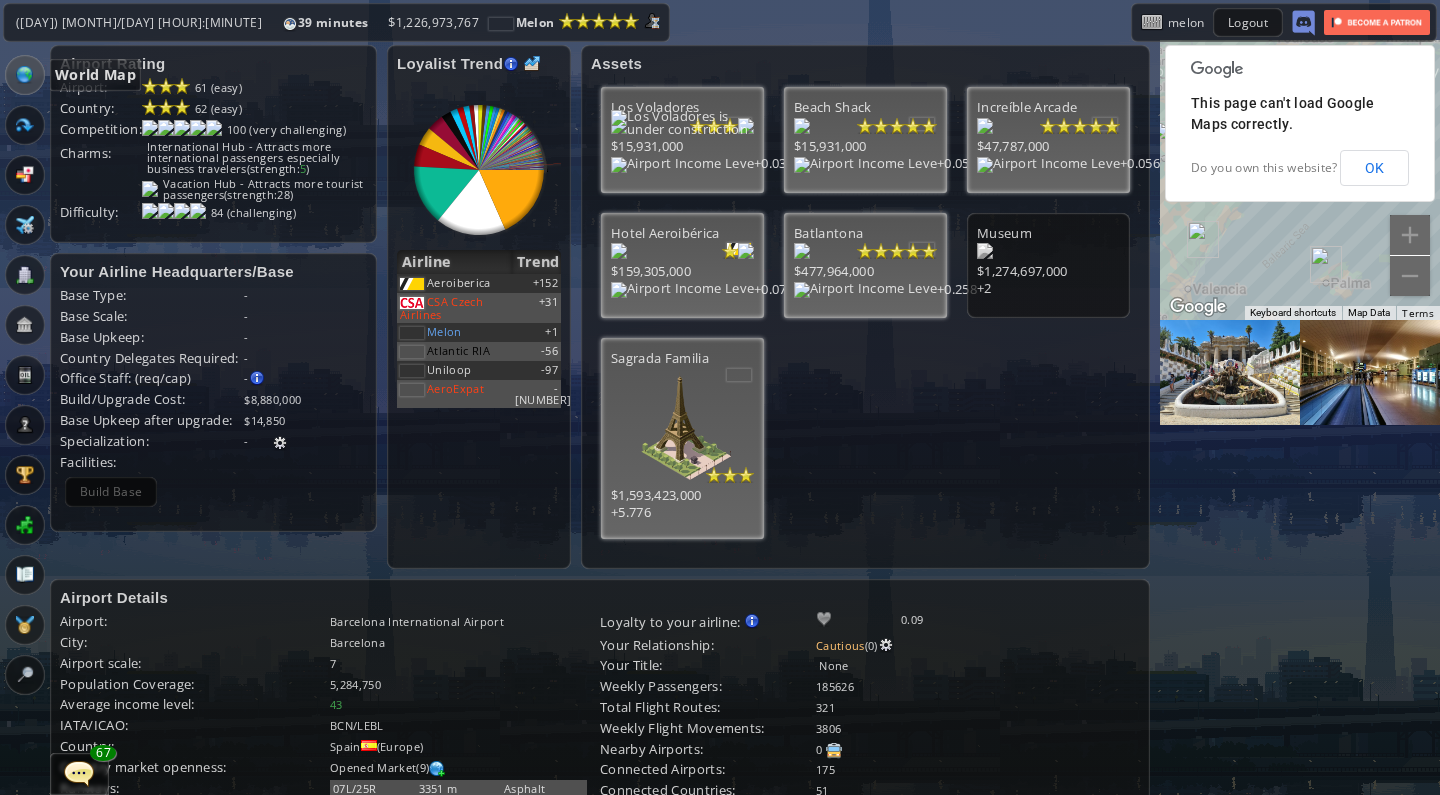 click at bounding box center (25, 75) 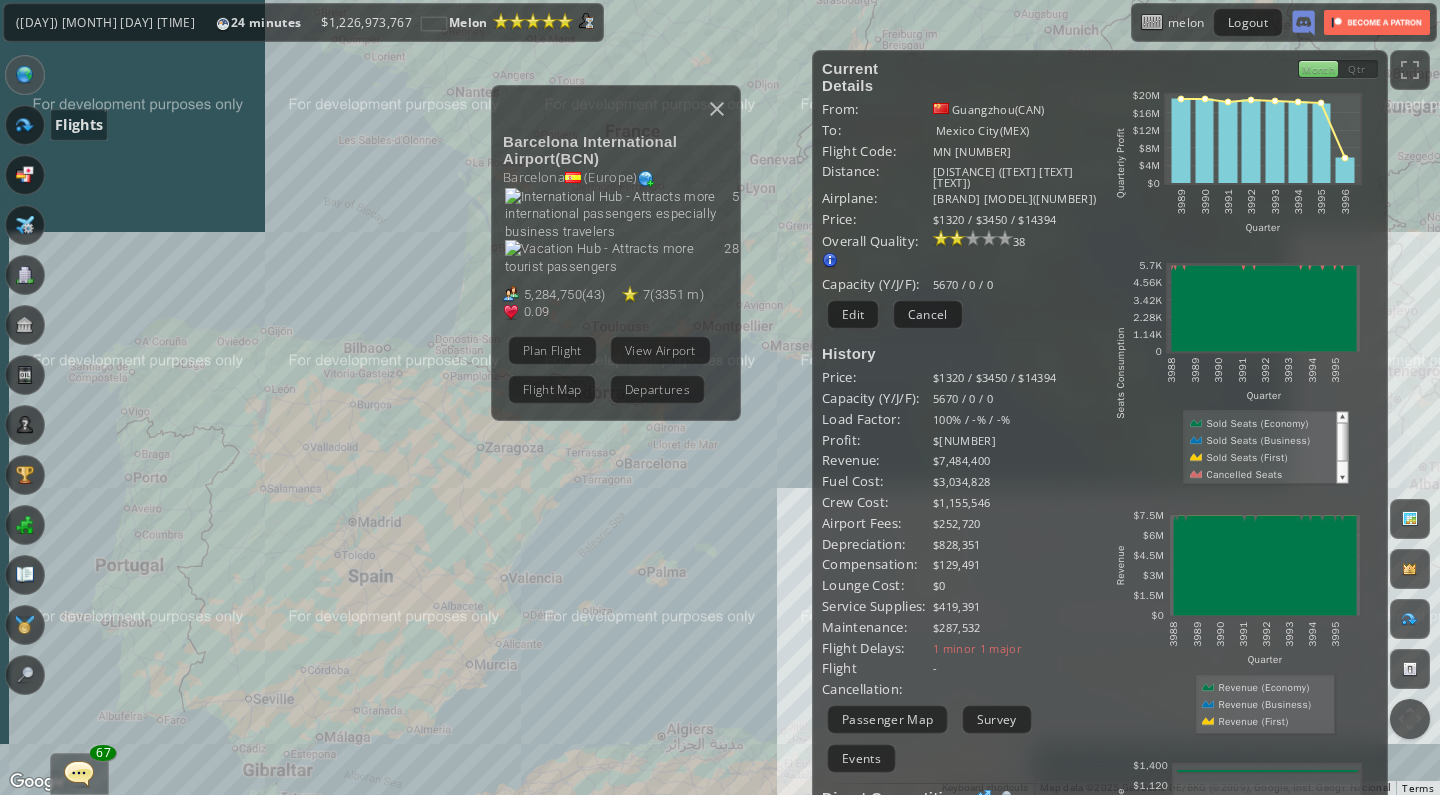 click at bounding box center (25, 125) 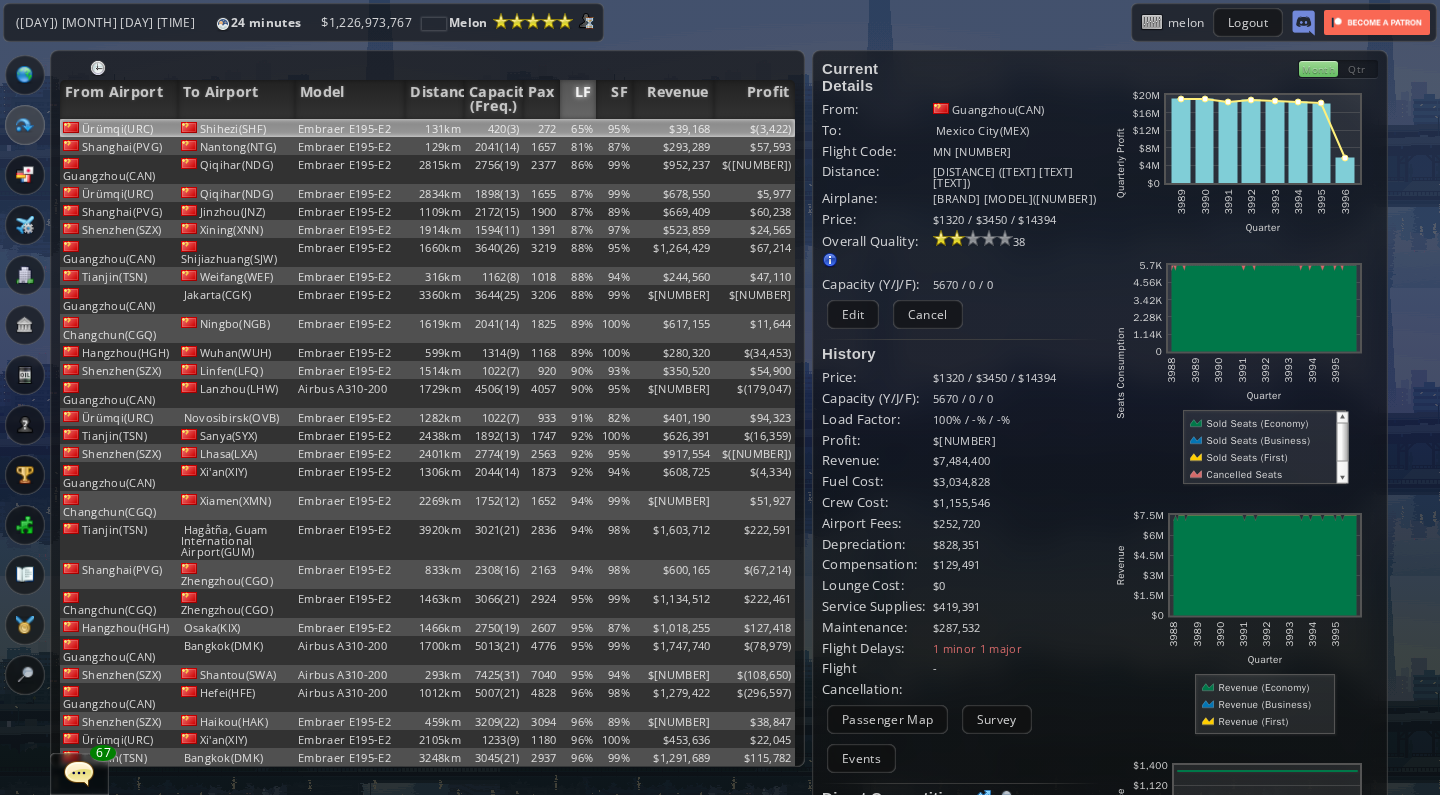 click on "65%" at bounding box center [578, 128] 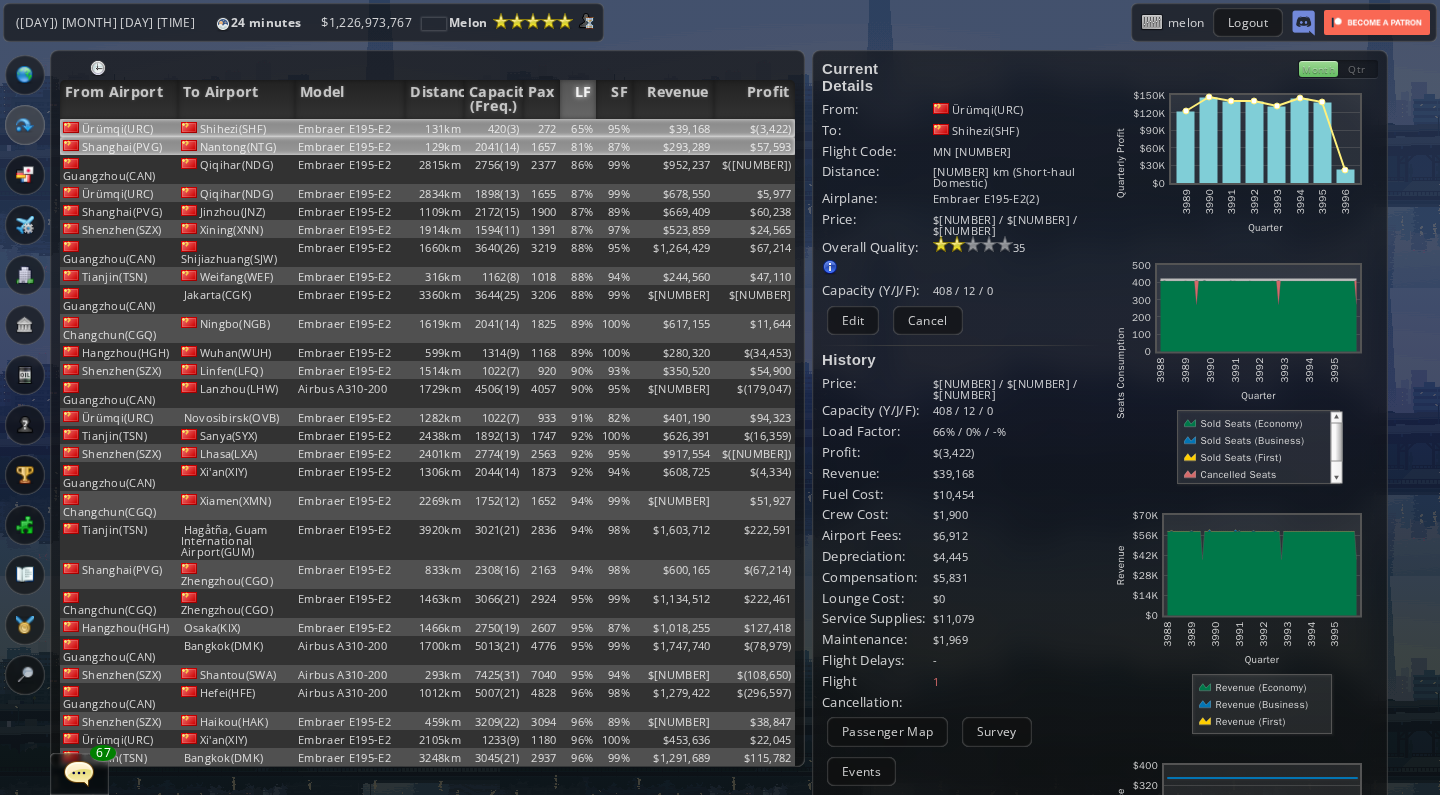 click on "81%" at bounding box center [578, 128] 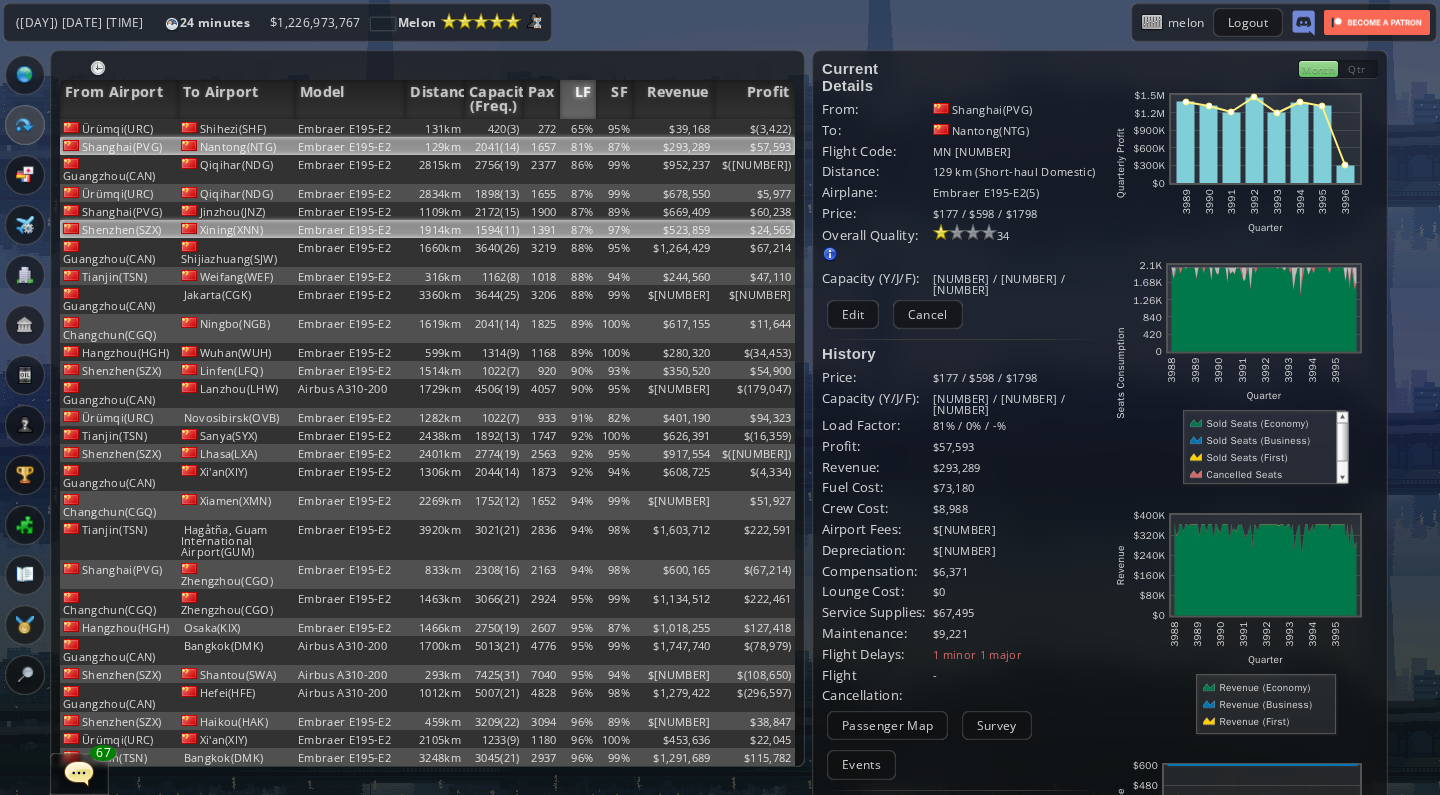click on "Embraer E195-E2" at bounding box center [350, 128] 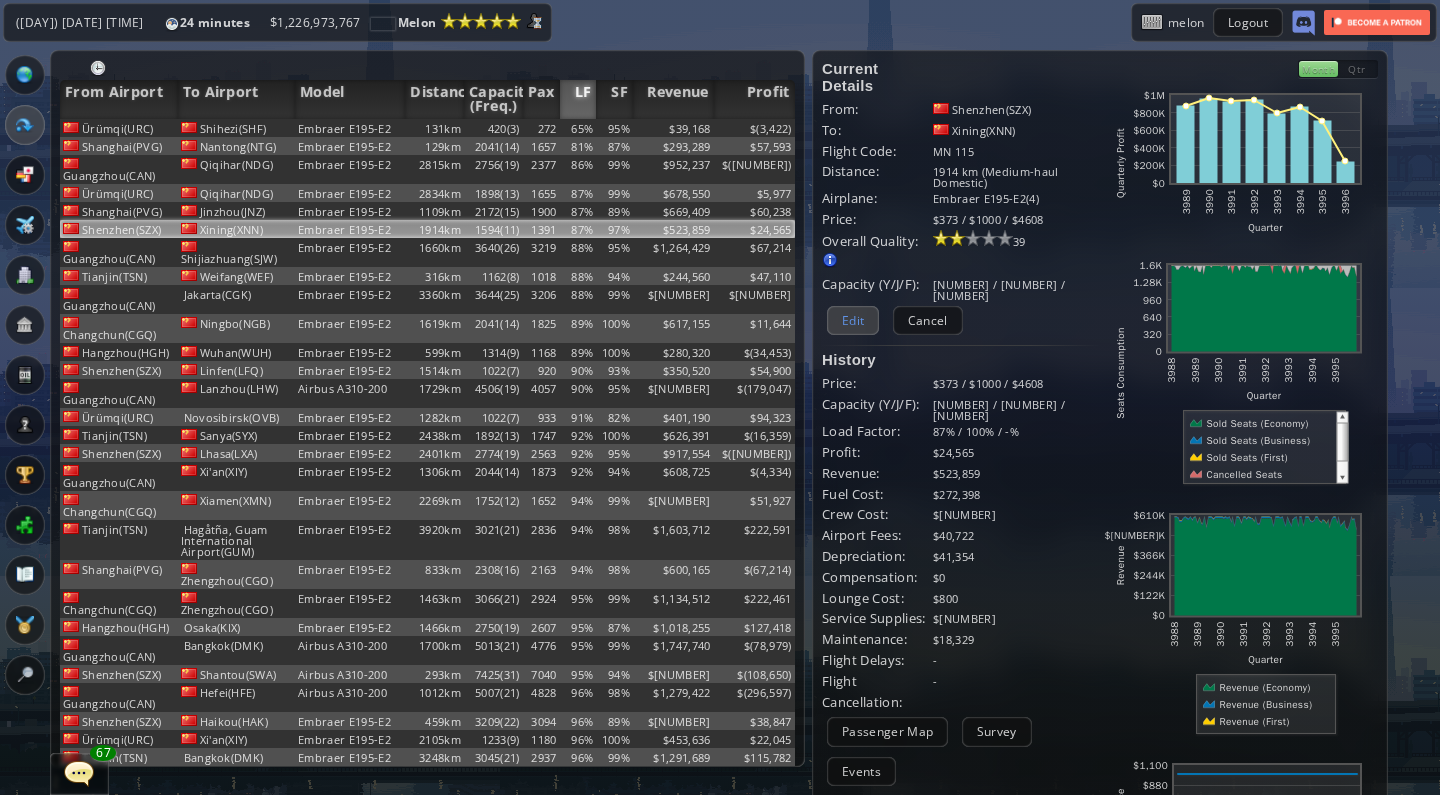 click on "Edit" at bounding box center (853, 320) 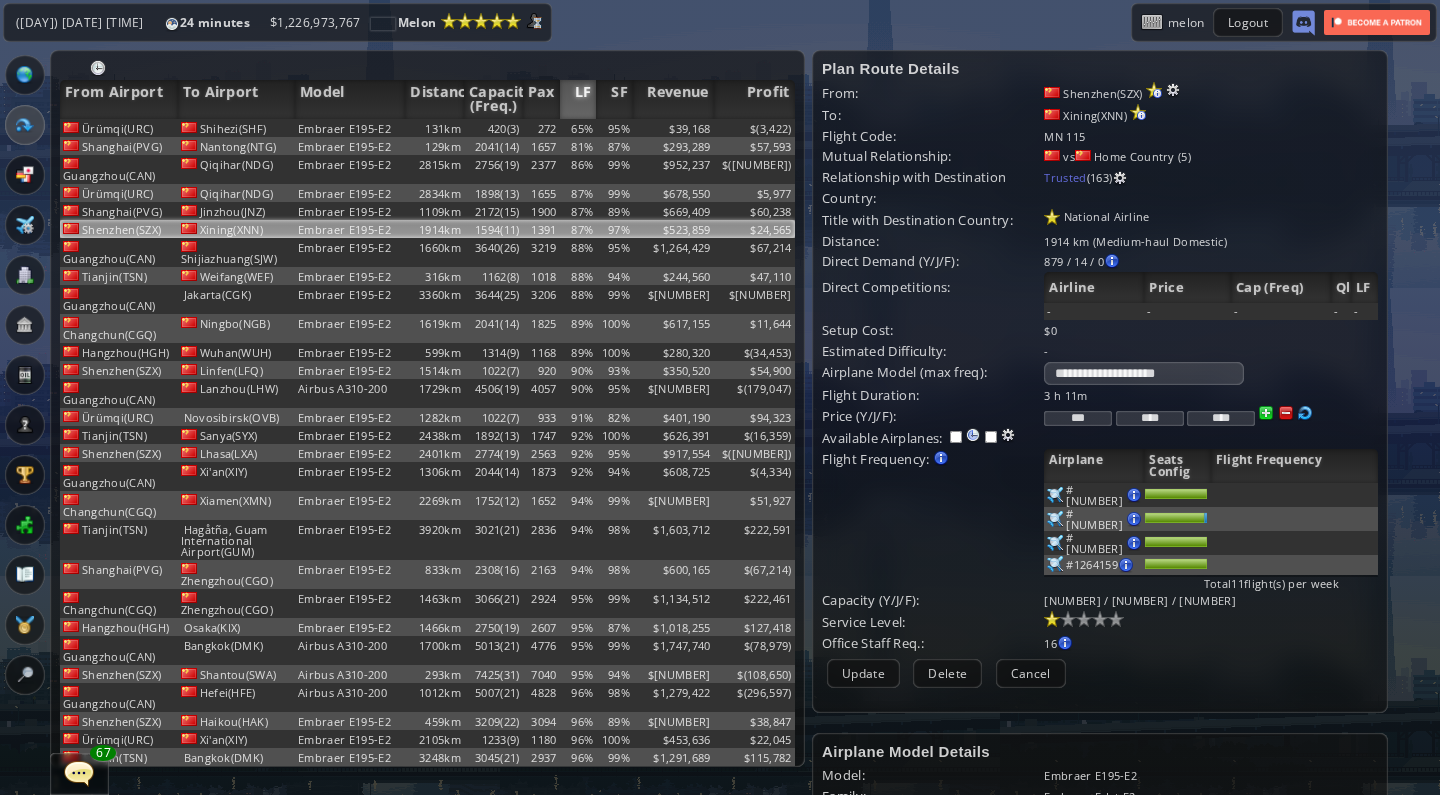 click on "***" at bounding box center (1078, 418) 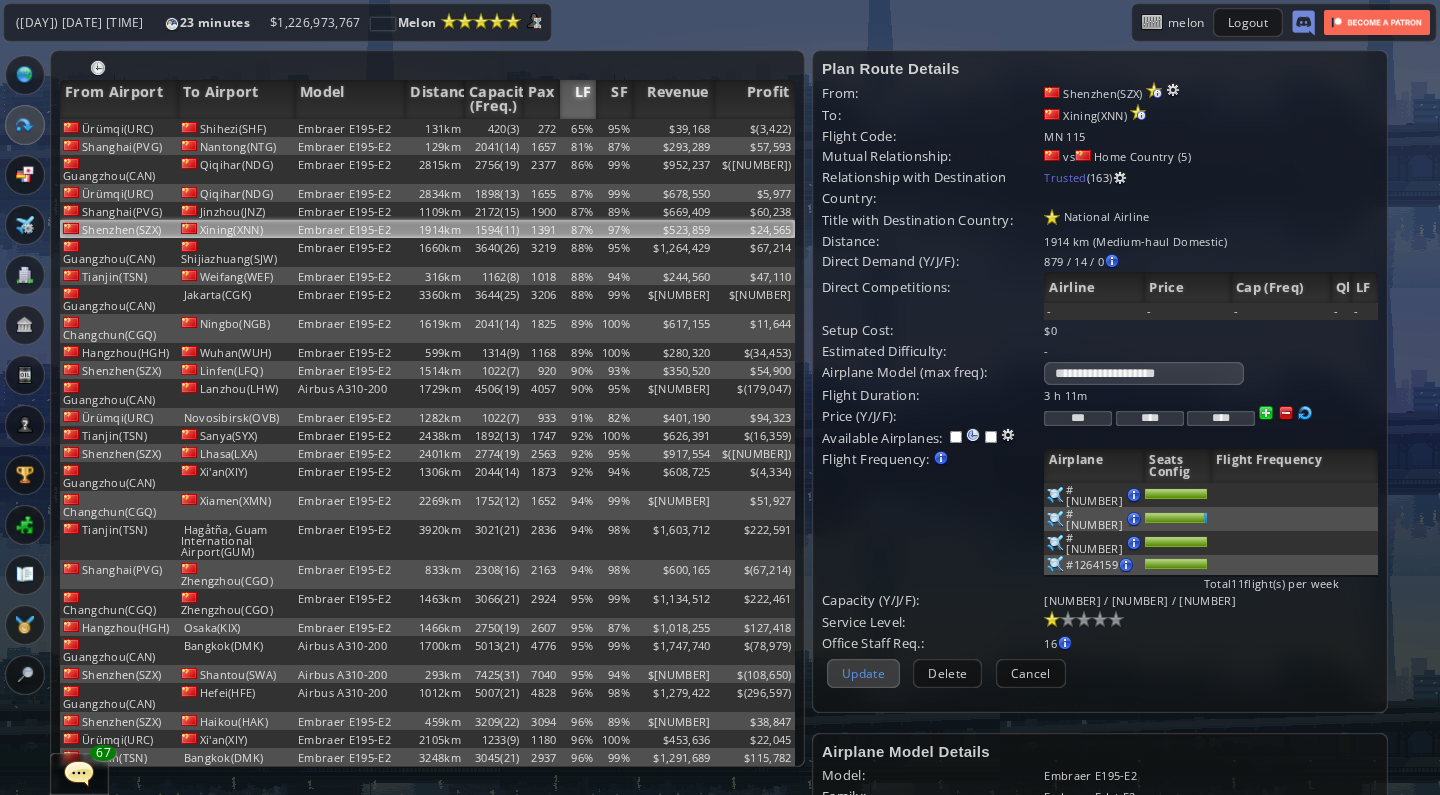 click on "Update" at bounding box center (863, 673) 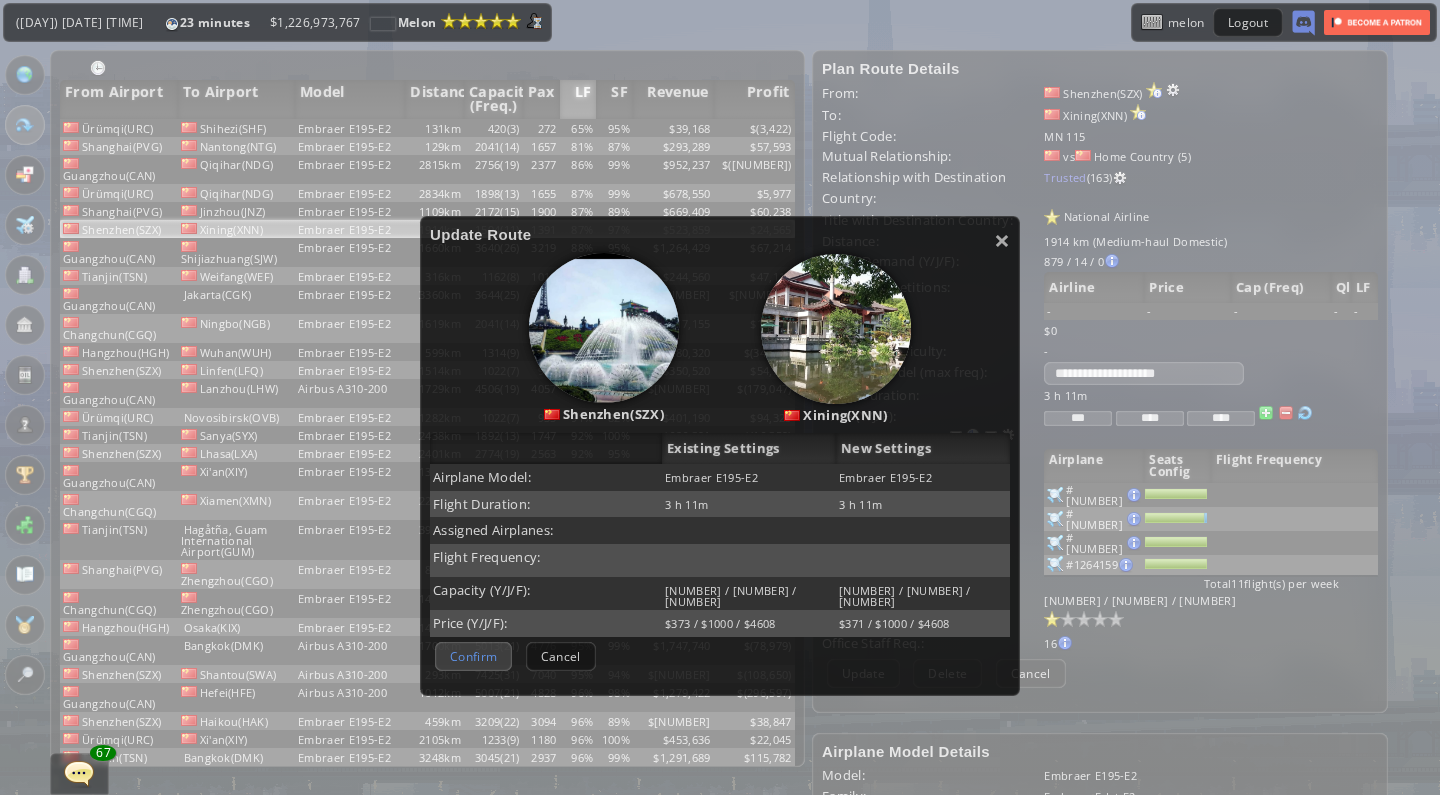 click on "Confirm" at bounding box center [473, 656] 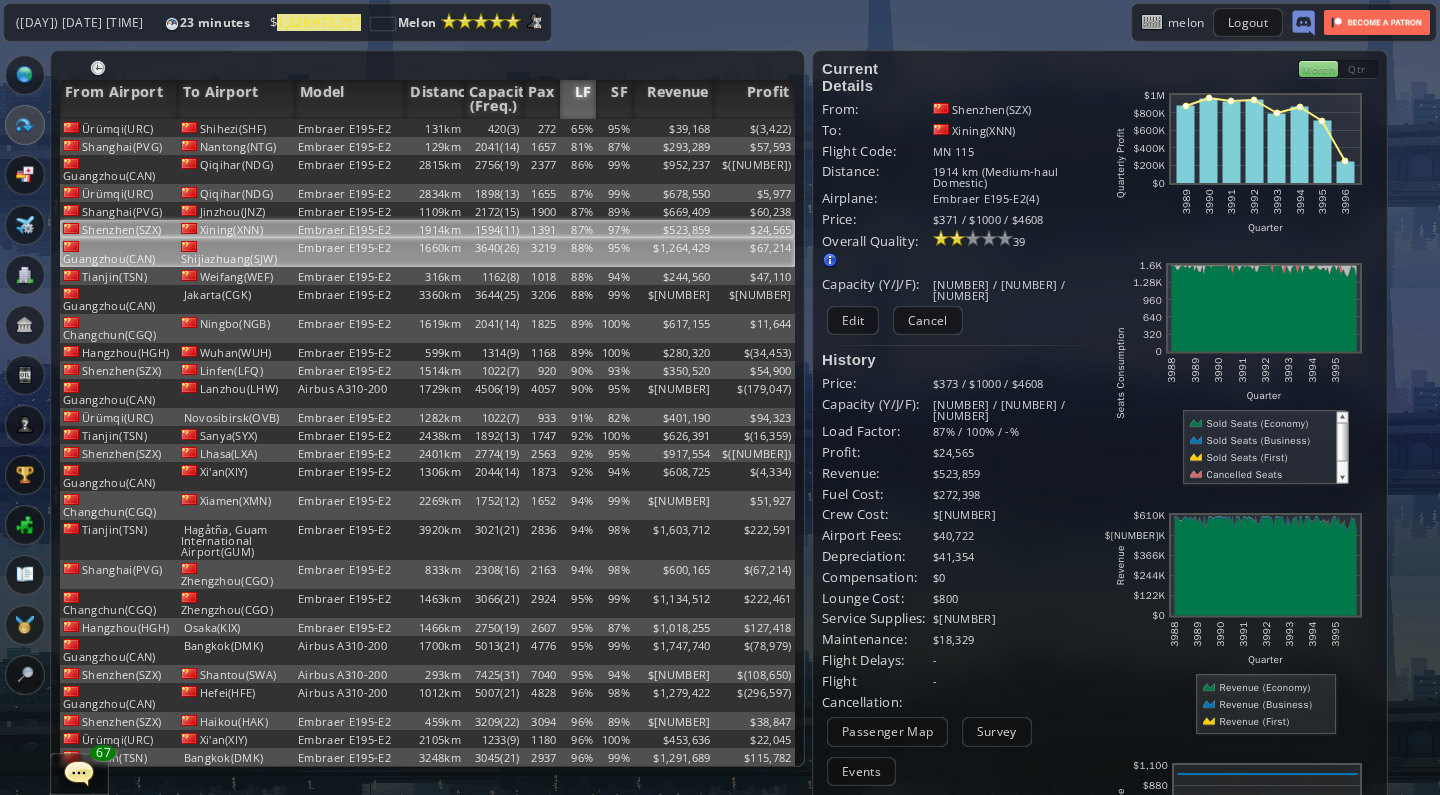 click on "Shijiazhuang(SJW)" at bounding box center (237, 128) 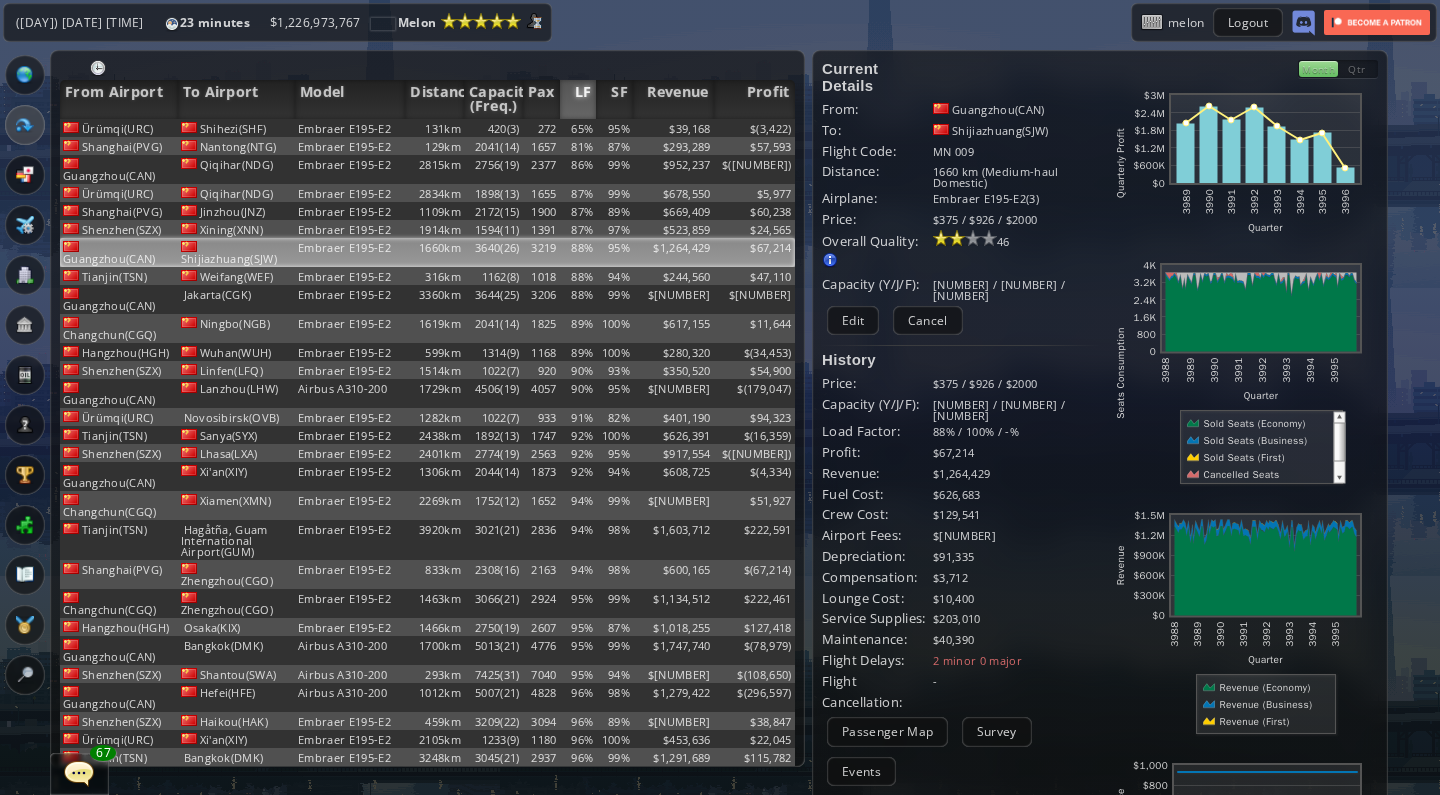 click on "Current Details
From:
[CITY]([CODE])
To:
[CITY]([CODE])
Flight Code:
MN [NUMBER]
Distance:
[NUMBER] km ([TEXT] [TEXT] [TEXT])
Airplane:
[AIRPLANE] [AIRPLANE]([NUMBER])
Price:
$[NUMBER] / $[NUMBER] / $[NUMBER]
Overall Quality:
Overall quality is determined by:
- [TEXT] Age per [TEXT]
- [TEXT] [TEXT] level per [TEXT]
- [TEXT] wide [TEXT] Quality
[NUMBER]
Edit -" at bounding box center [961, 601] 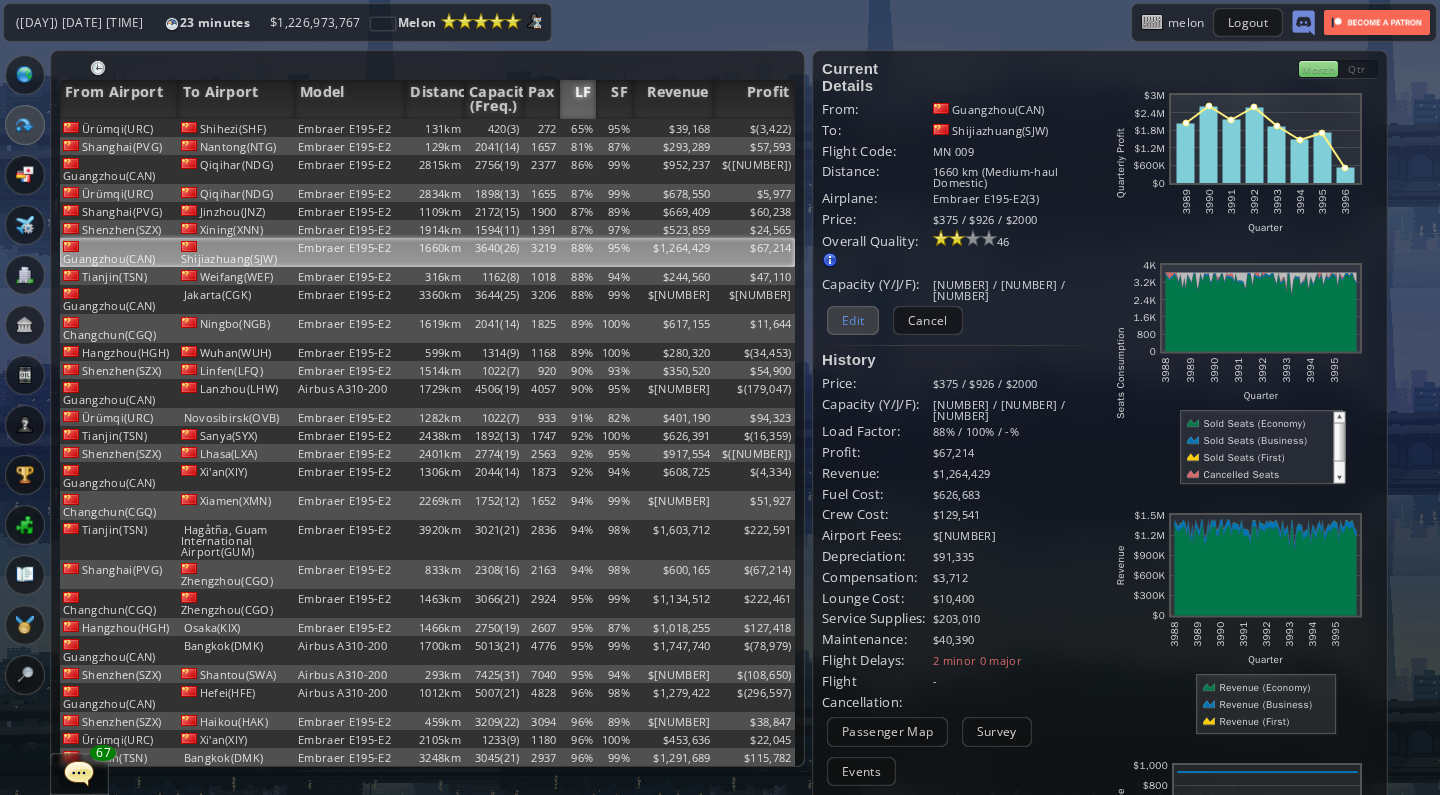 click on "Edit" at bounding box center (853, 320) 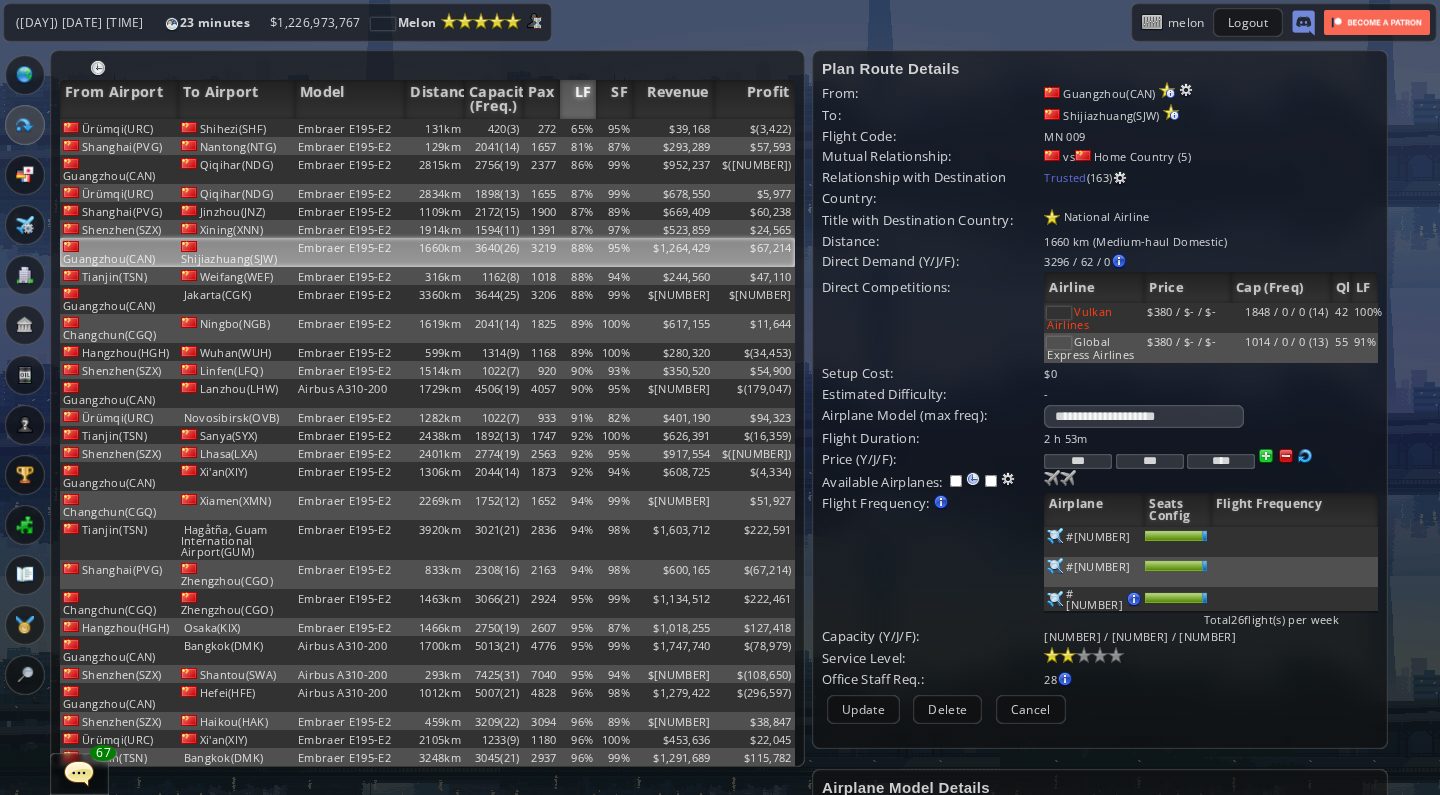 drag, startPoint x: 1079, startPoint y: 445, endPoint x: 1118, endPoint y: 445, distance: 39 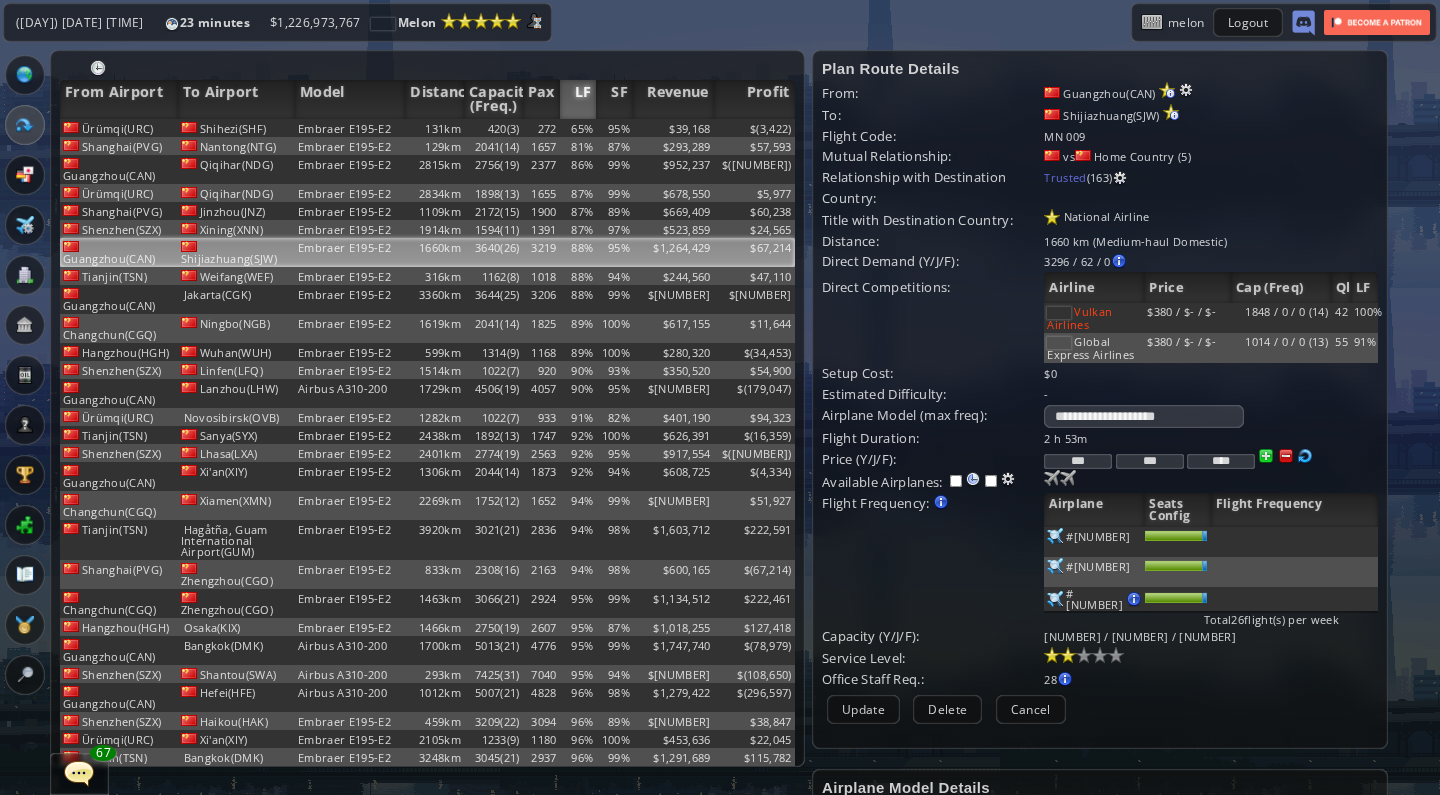 click on "***" at bounding box center (1078, 461) 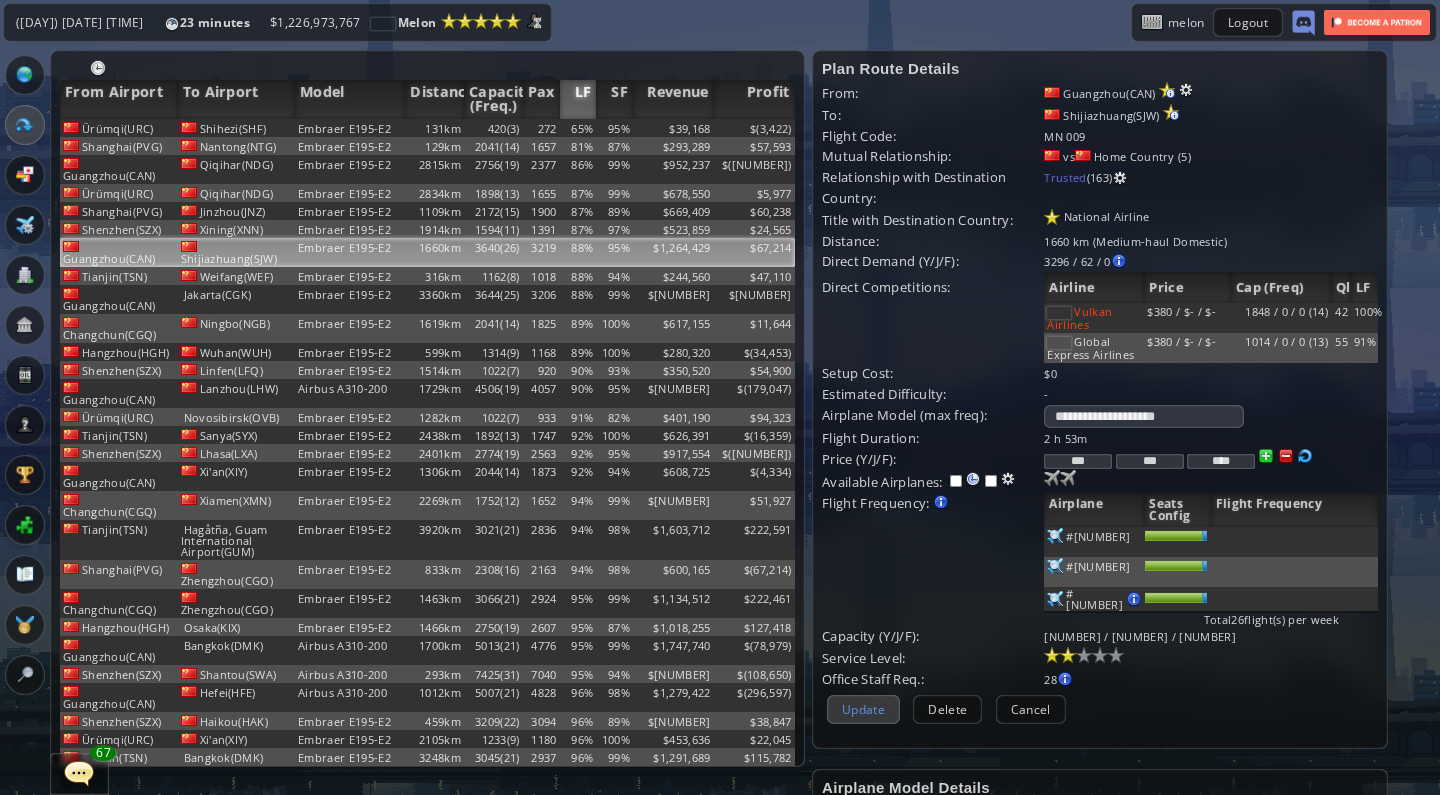 type on "***" 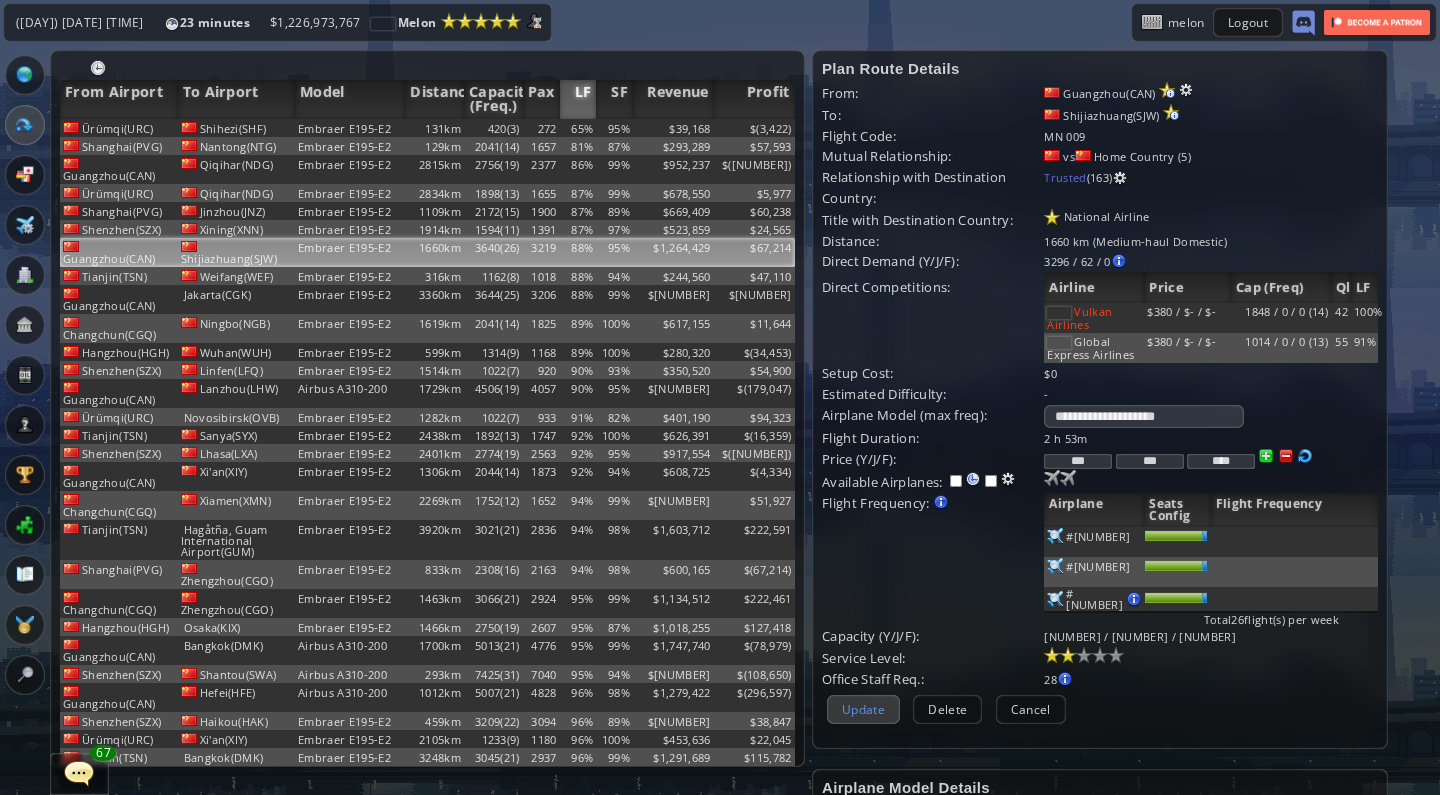 click on "Update" at bounding box center [863, 709] 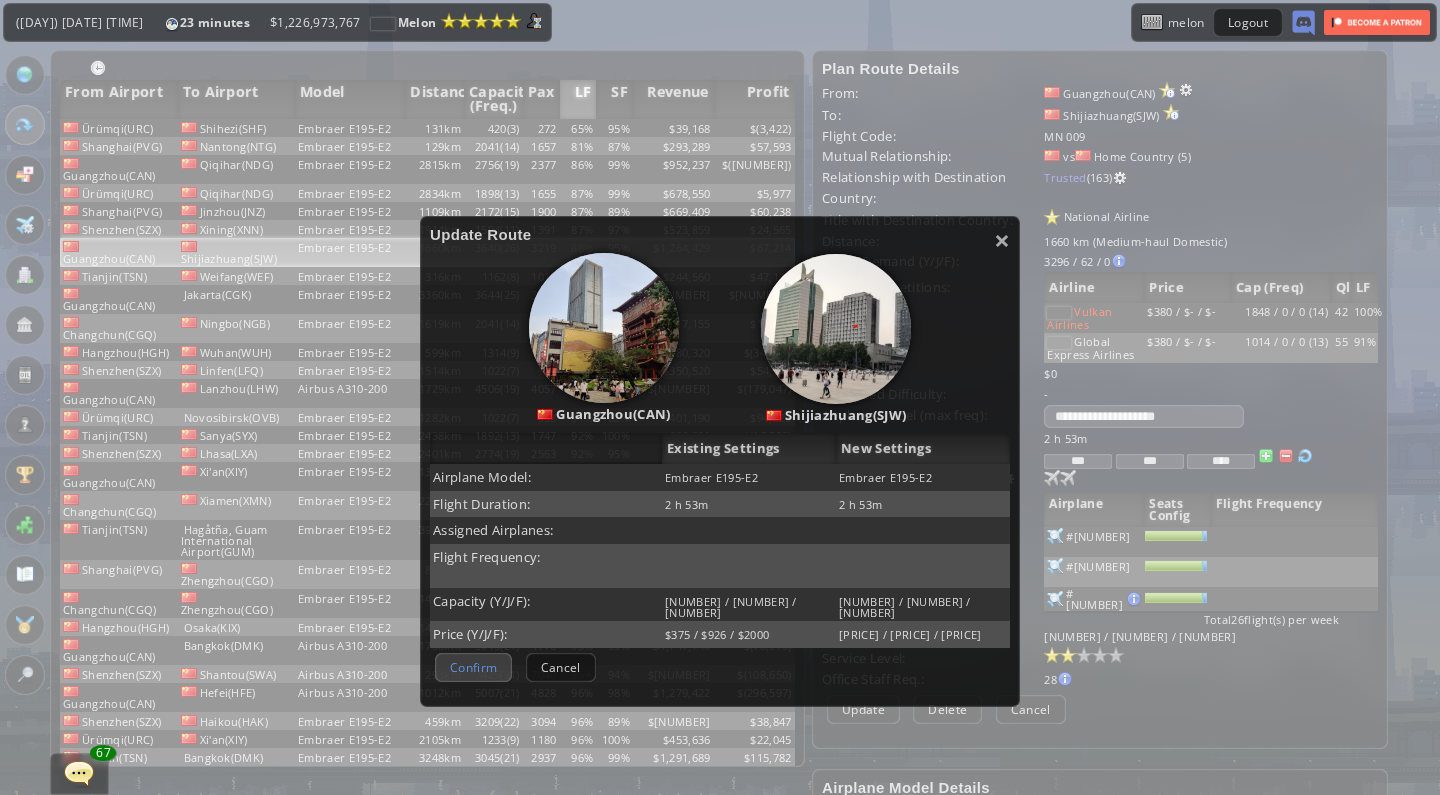 click on "Confirm" at bounding box center [473, 667] 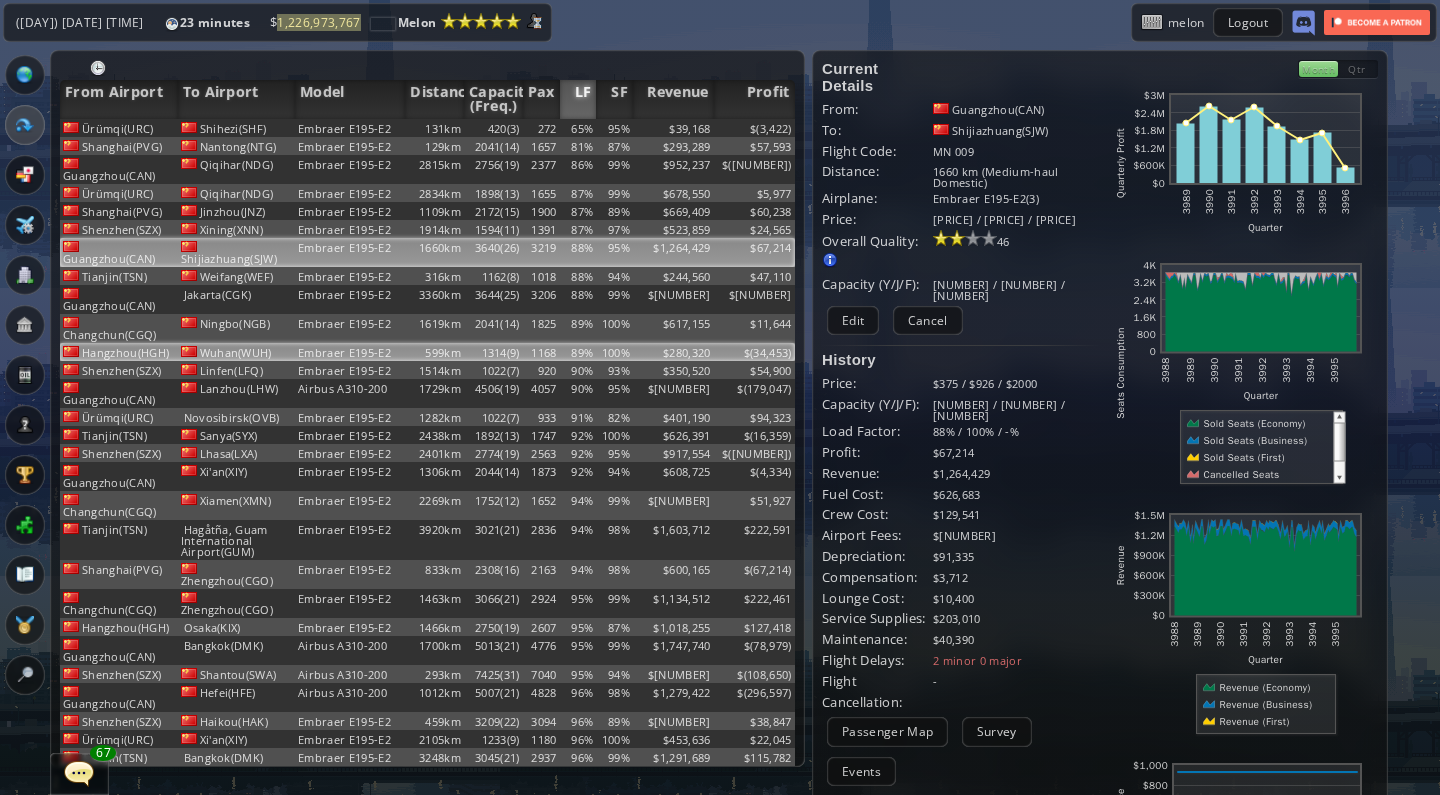 click on "599km" at bounding box center (434, 128) 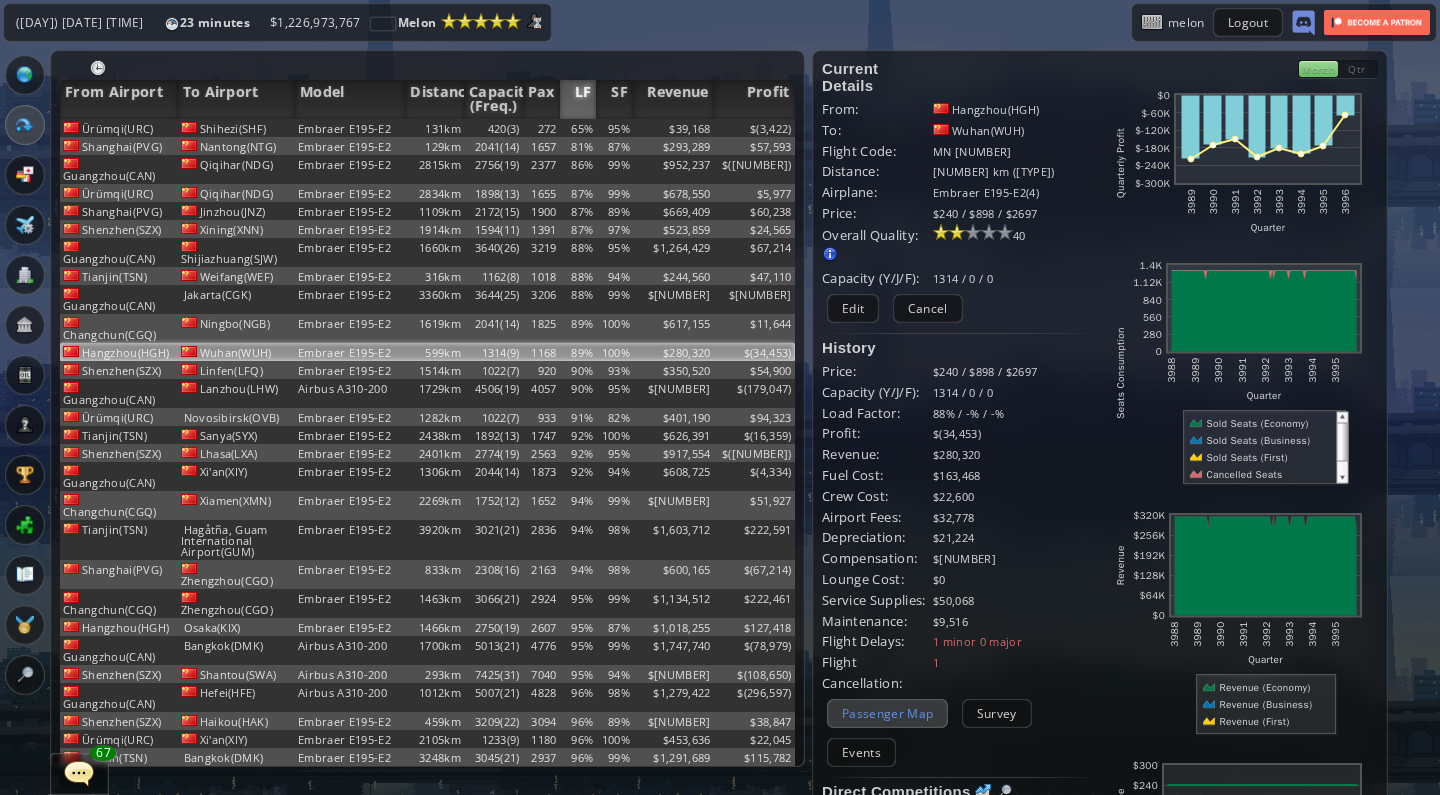 click on "Passenger Map" at bounding box center (887, 713) 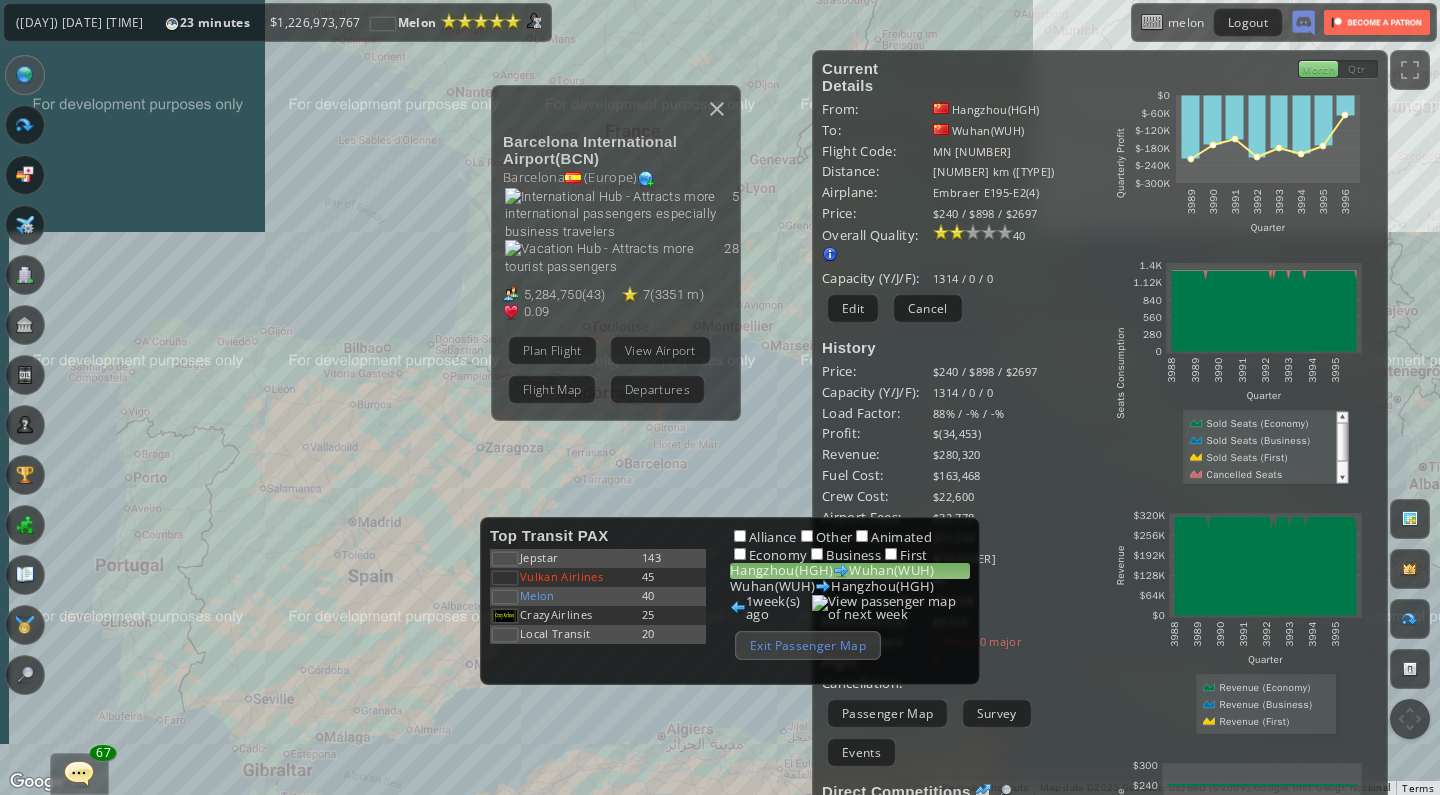 click on "Exit Passenger Map" at bounding box center [808, 645] 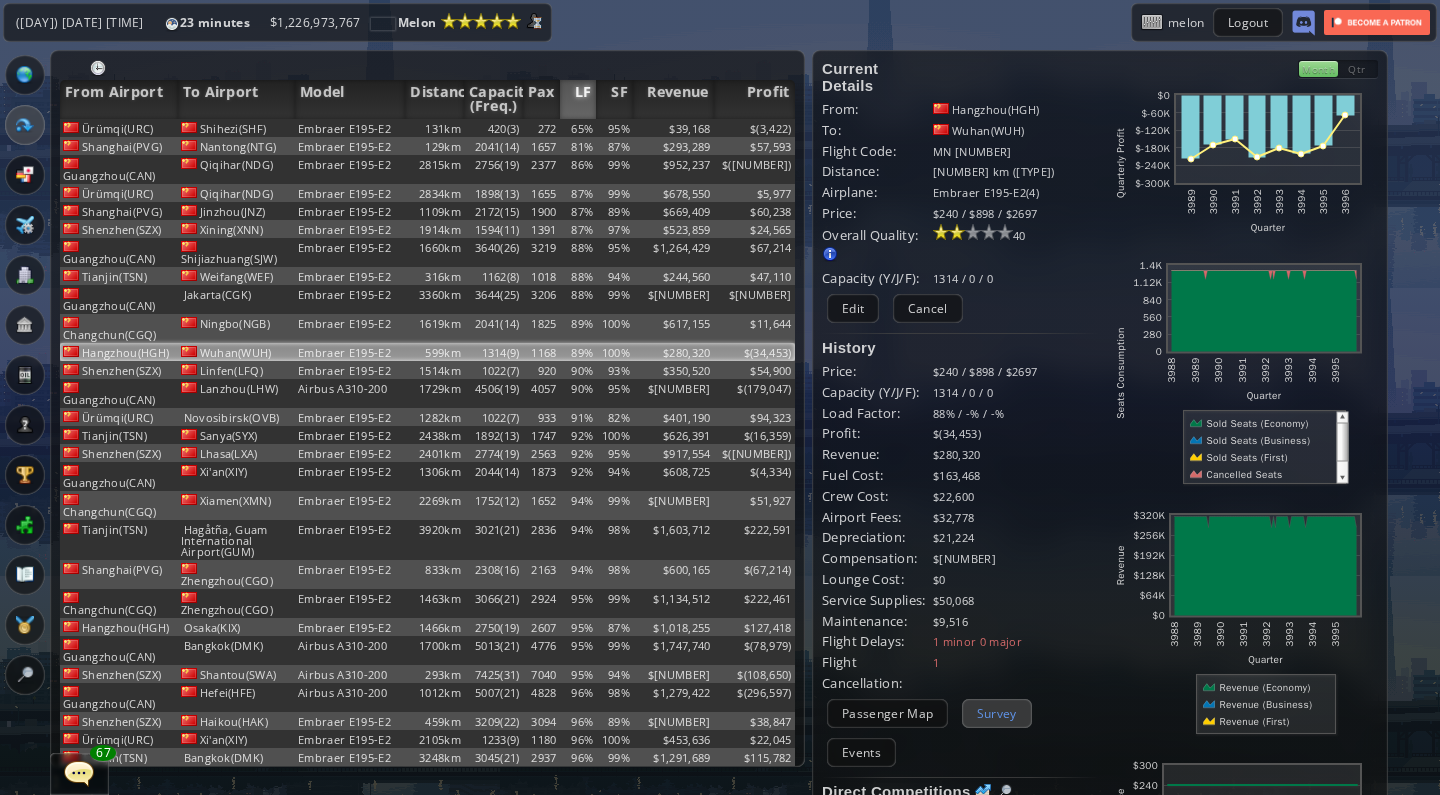 click on "Survey" at bounding box center (997, 713) 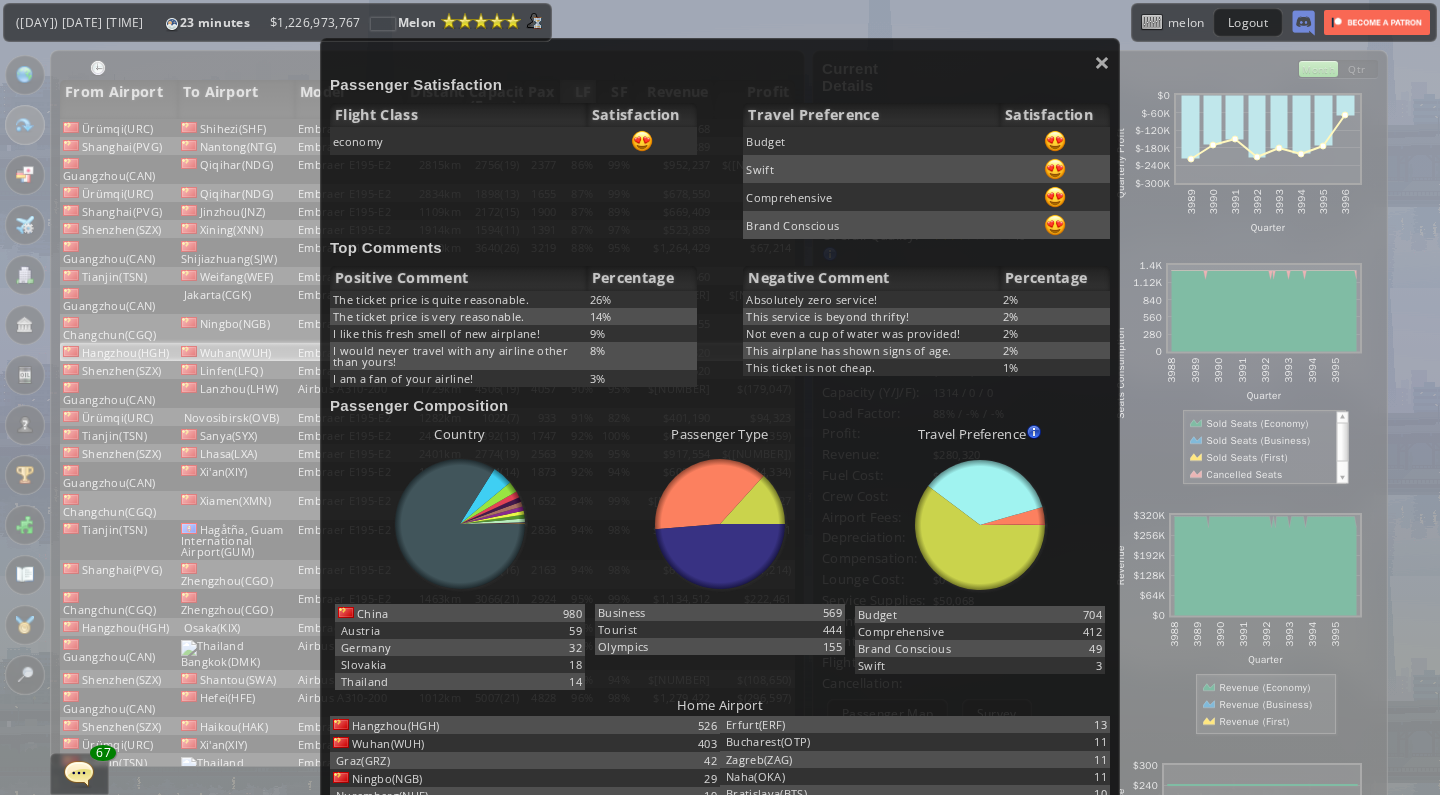 scroll, scrollTop: 179, scrollLeft: 0, axis: vertical 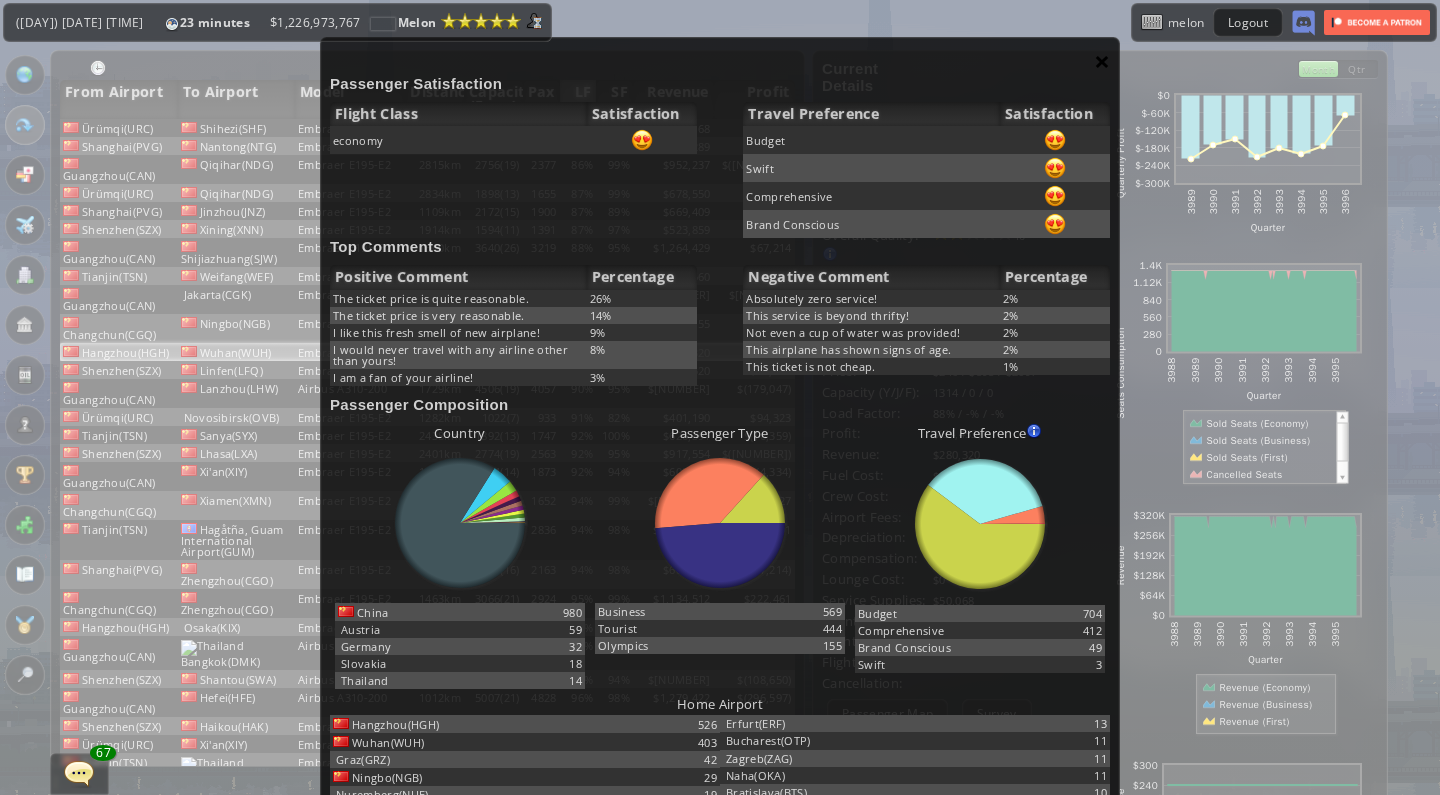 click on "×" at bounding box center [1102, 61] 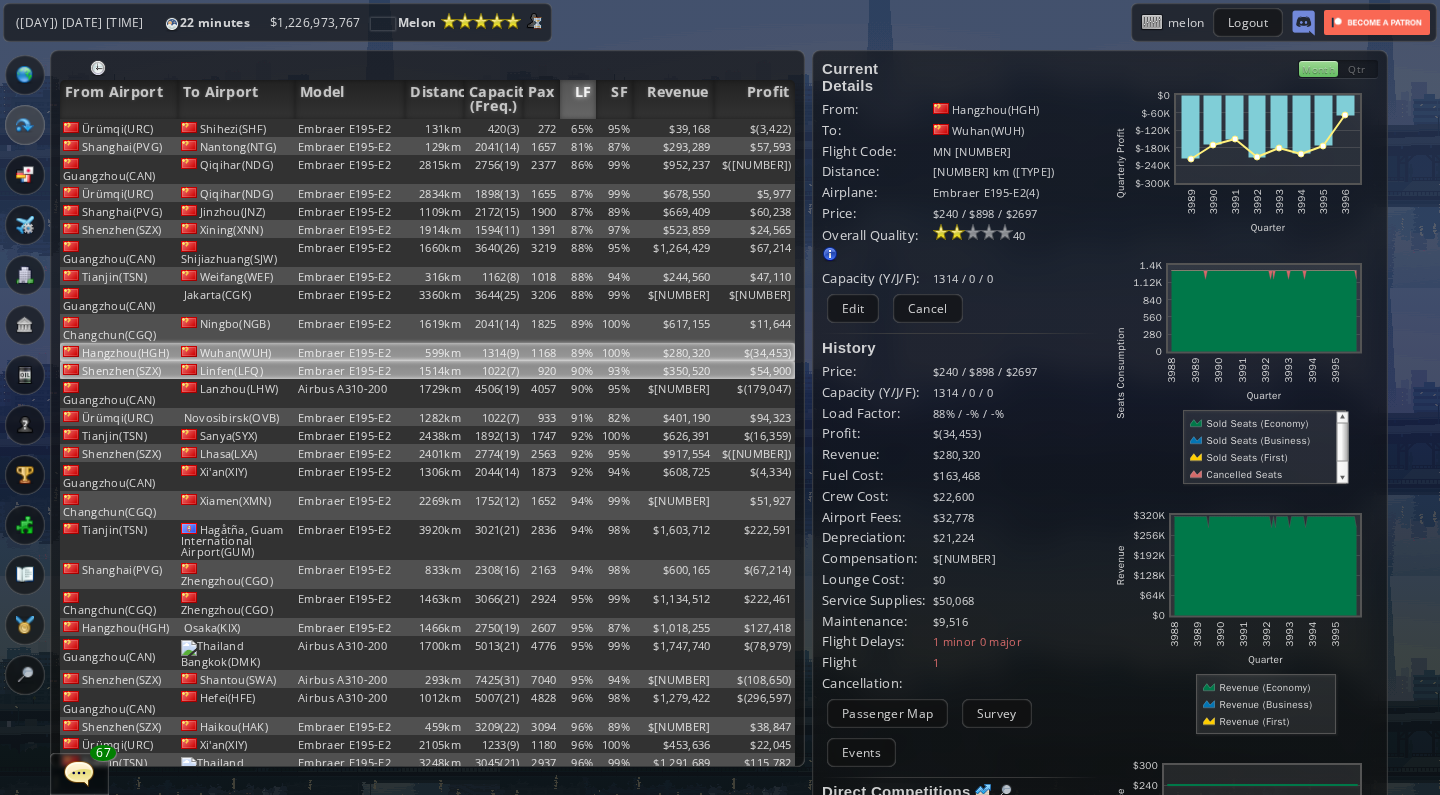 click on "90%" at bounding box center (578, 128) 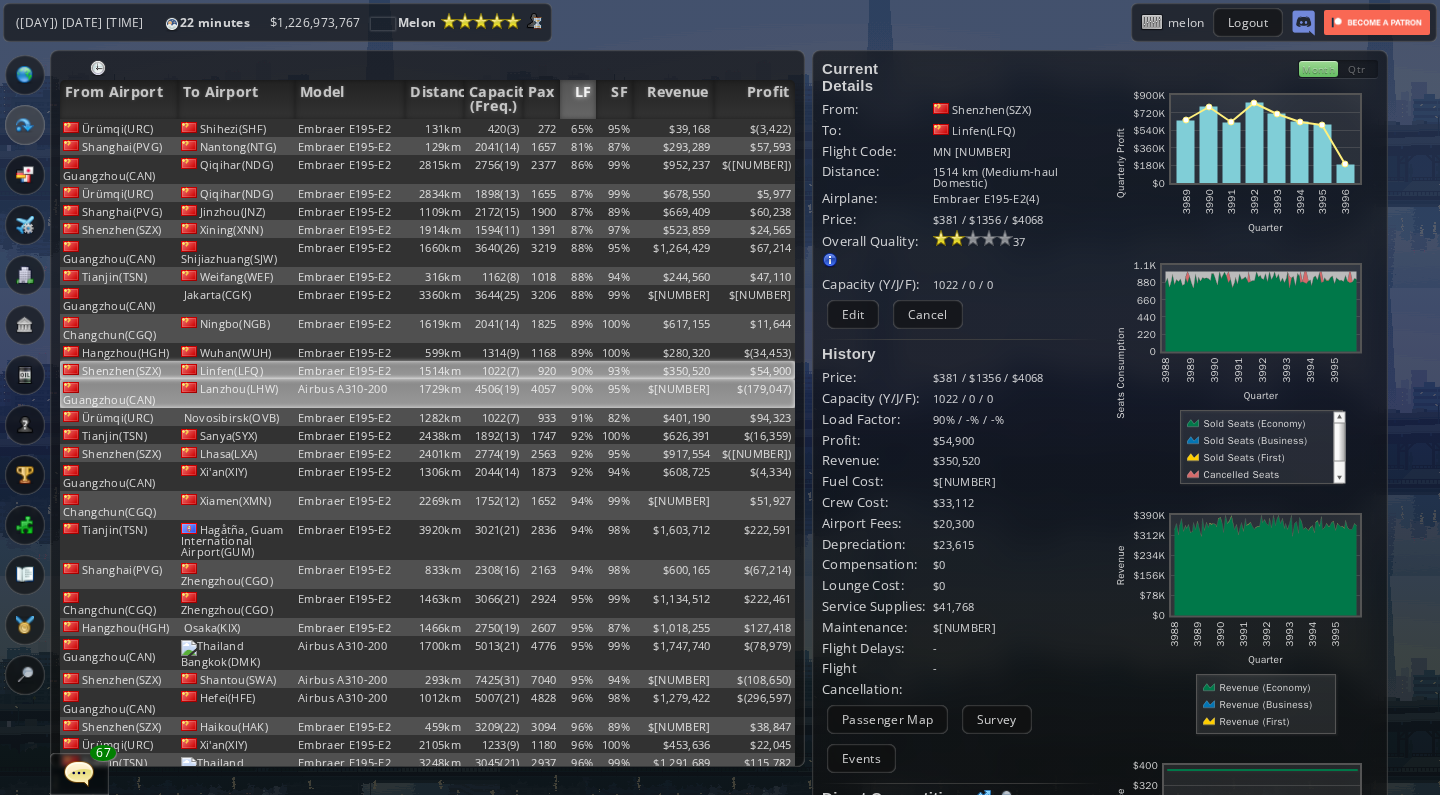 click on "90%" at bounding box center (578, 128) 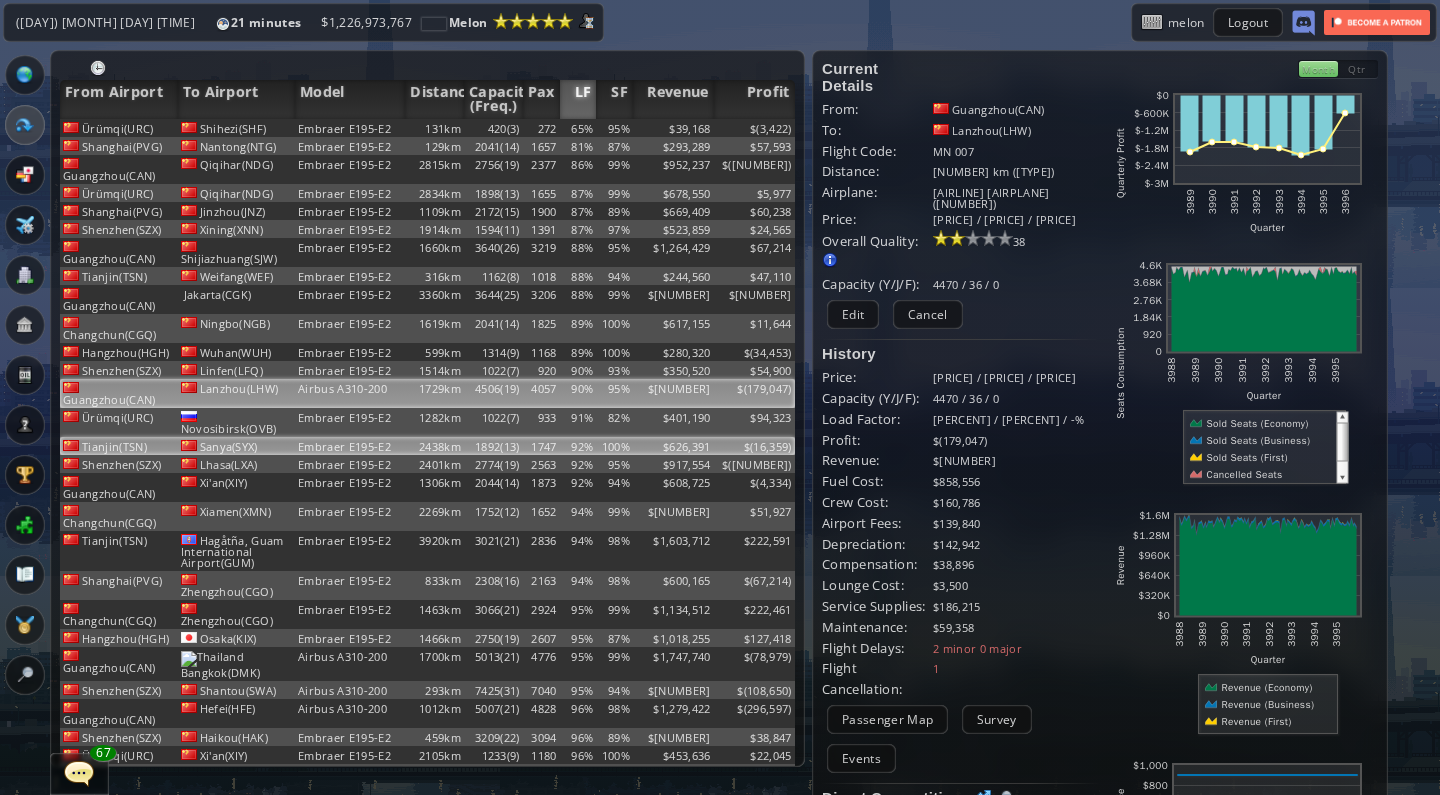click on "1892(13)" at bounding box center (493, 128) 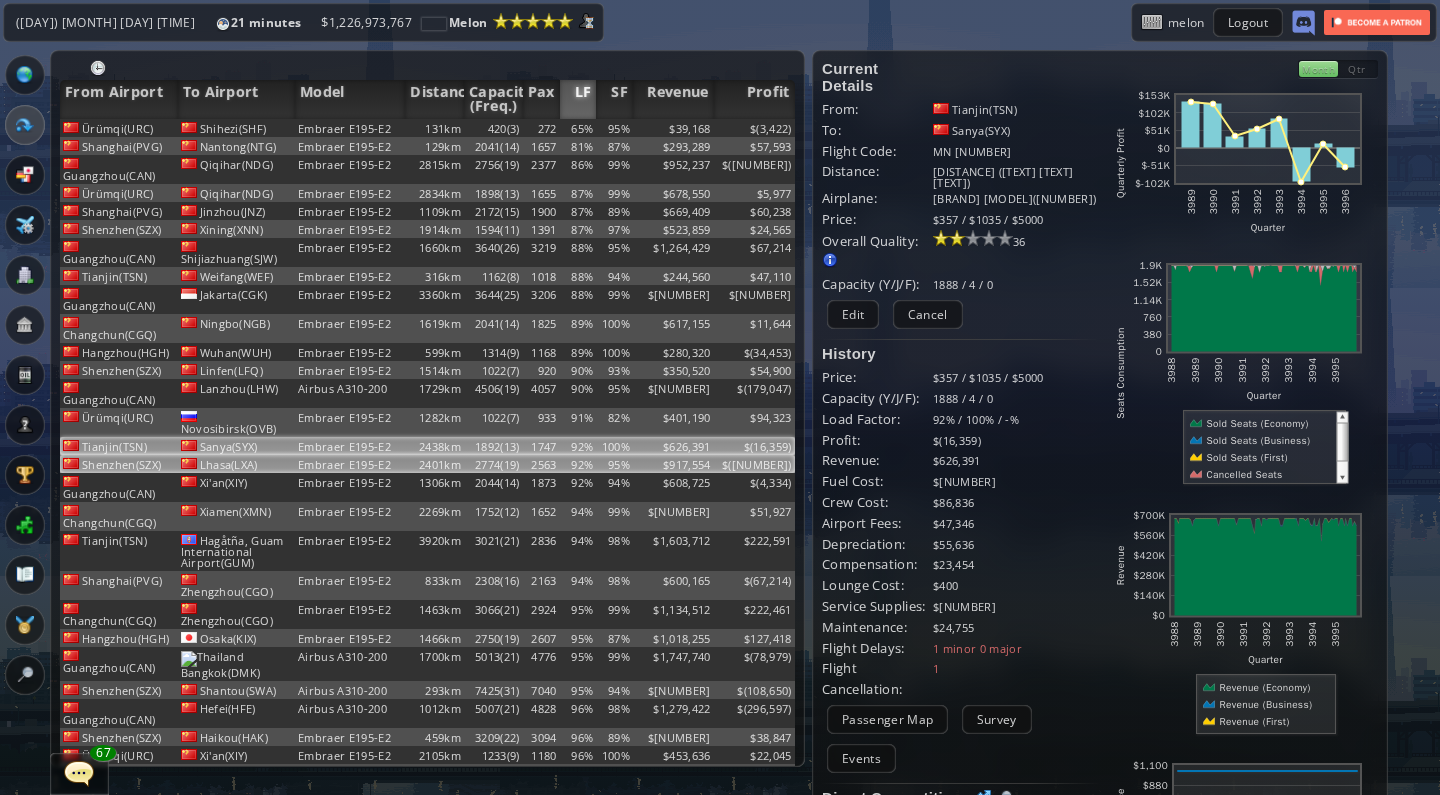 click on "2774(19)" at bounding box center [493, 128] 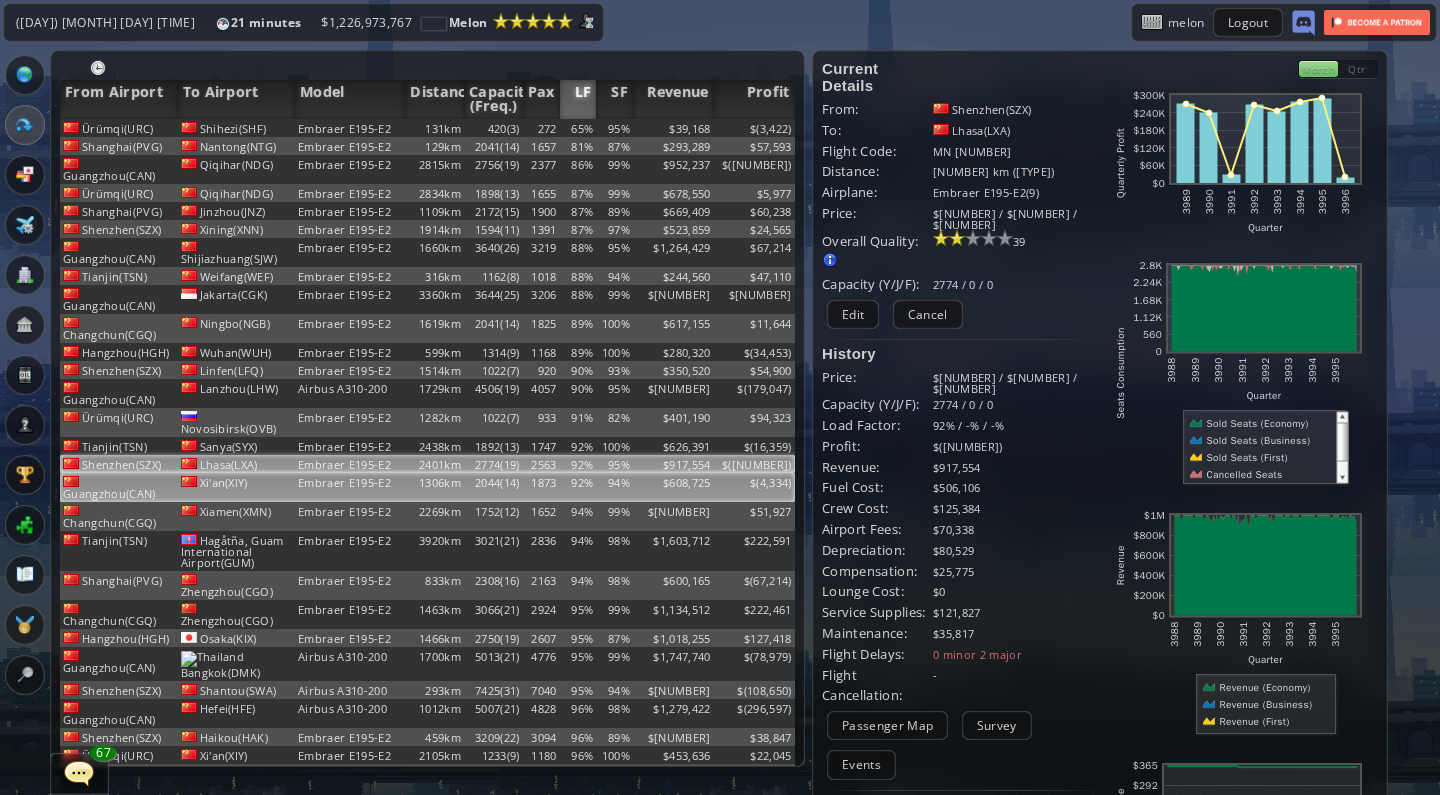 click on "2044(14)" at bounding box center [493, 128] 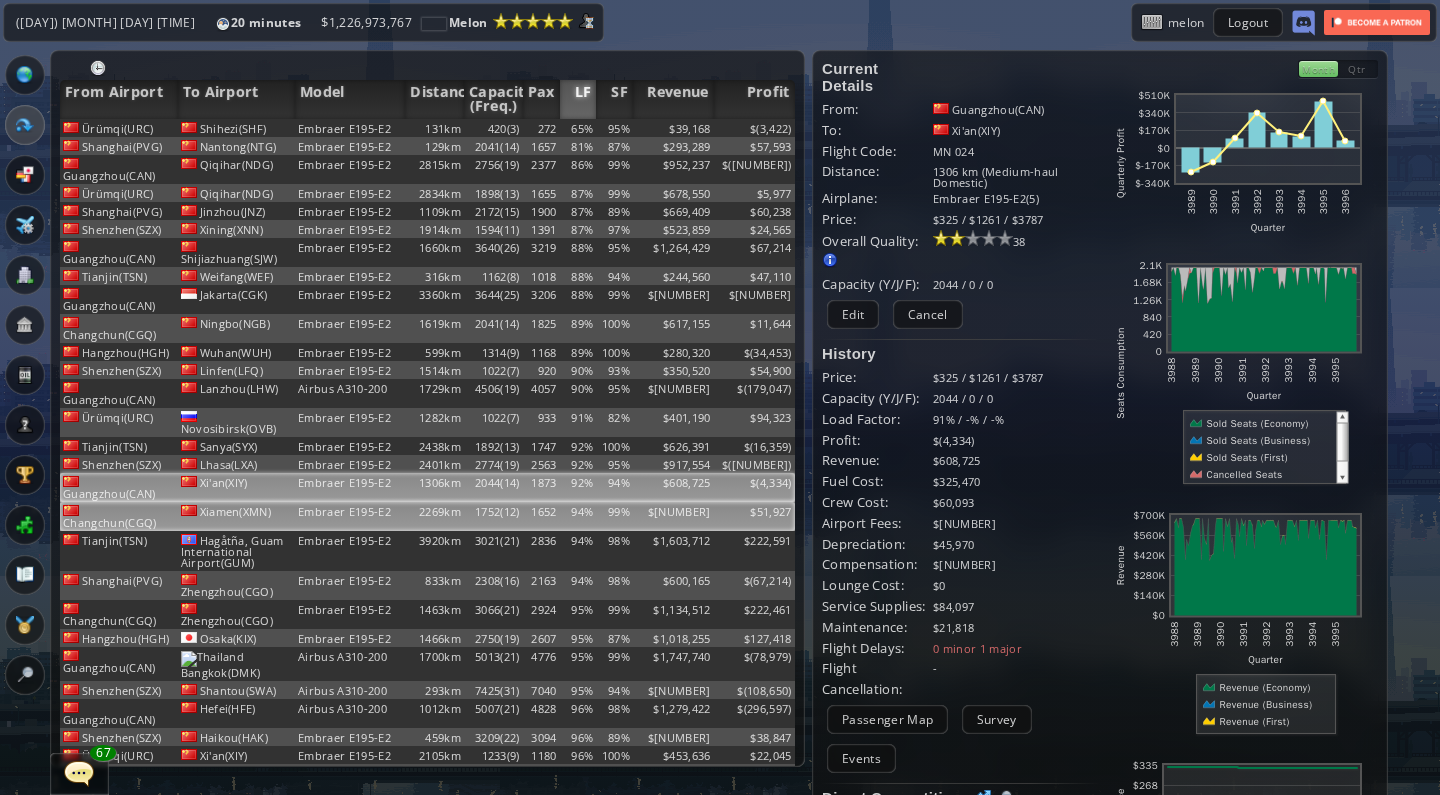 click on "1752(12)" at bounding box center (493, 128) 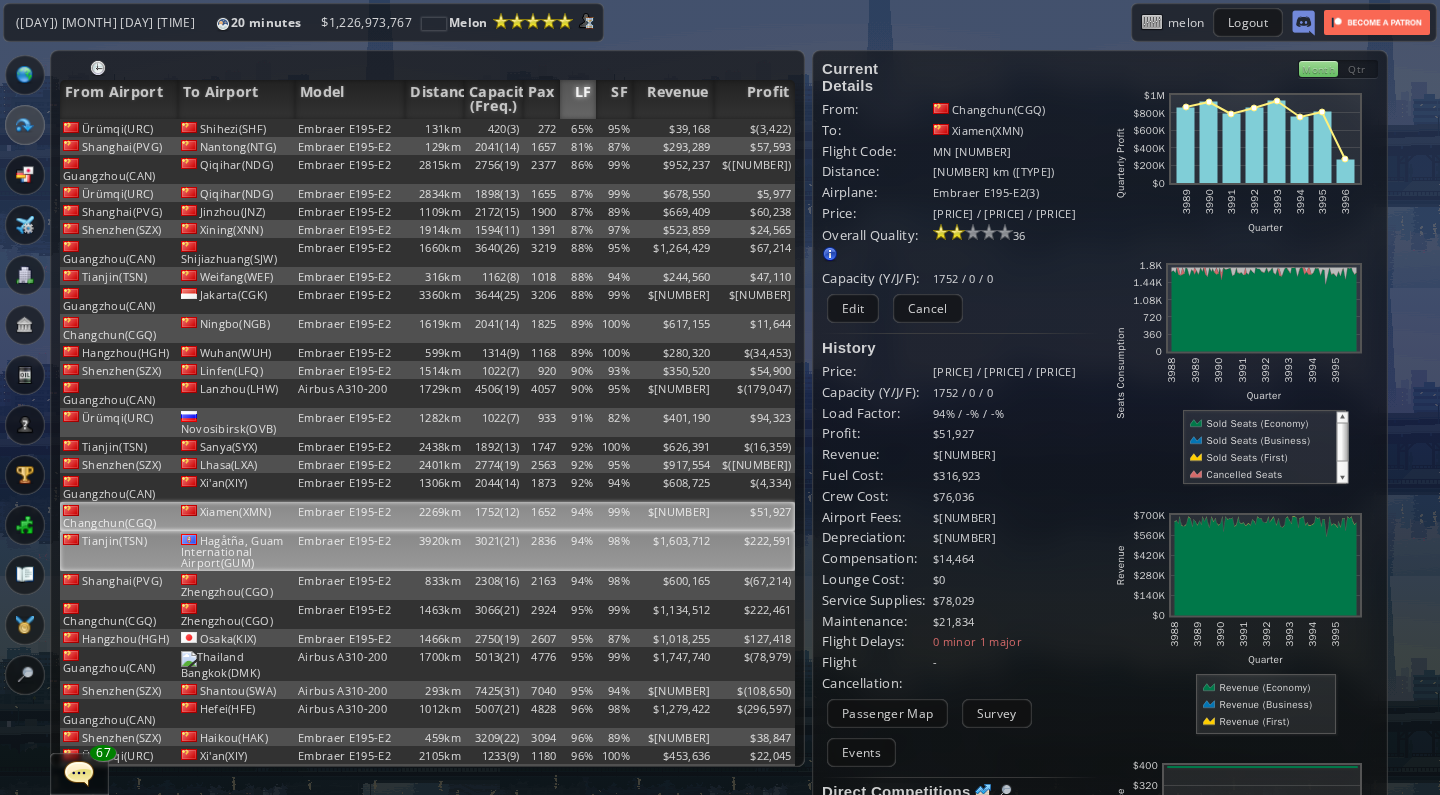 click on "3021(21)" at bounding box center [493, 128] 